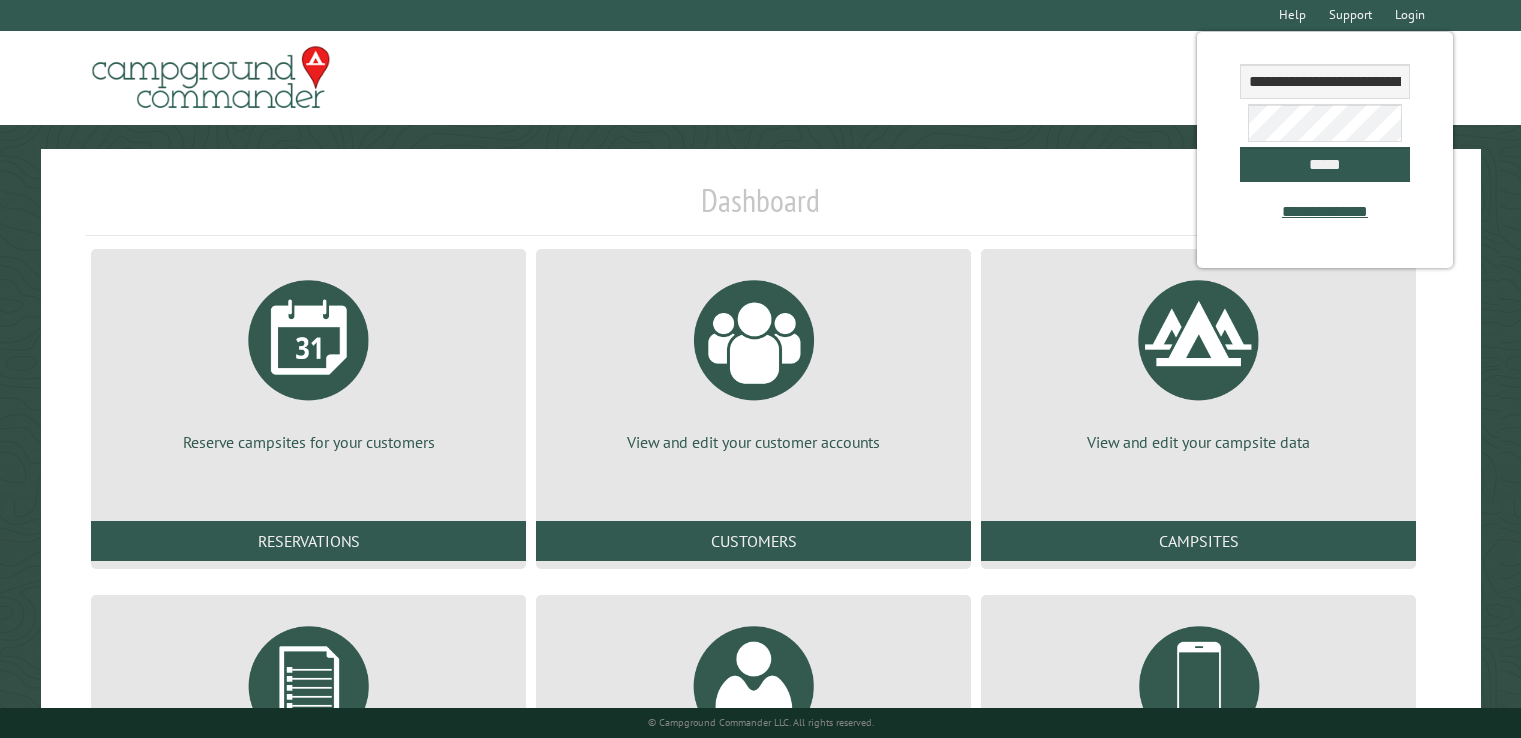 scroll, scrollTop: 0, scrollLeft: 0, axis: both 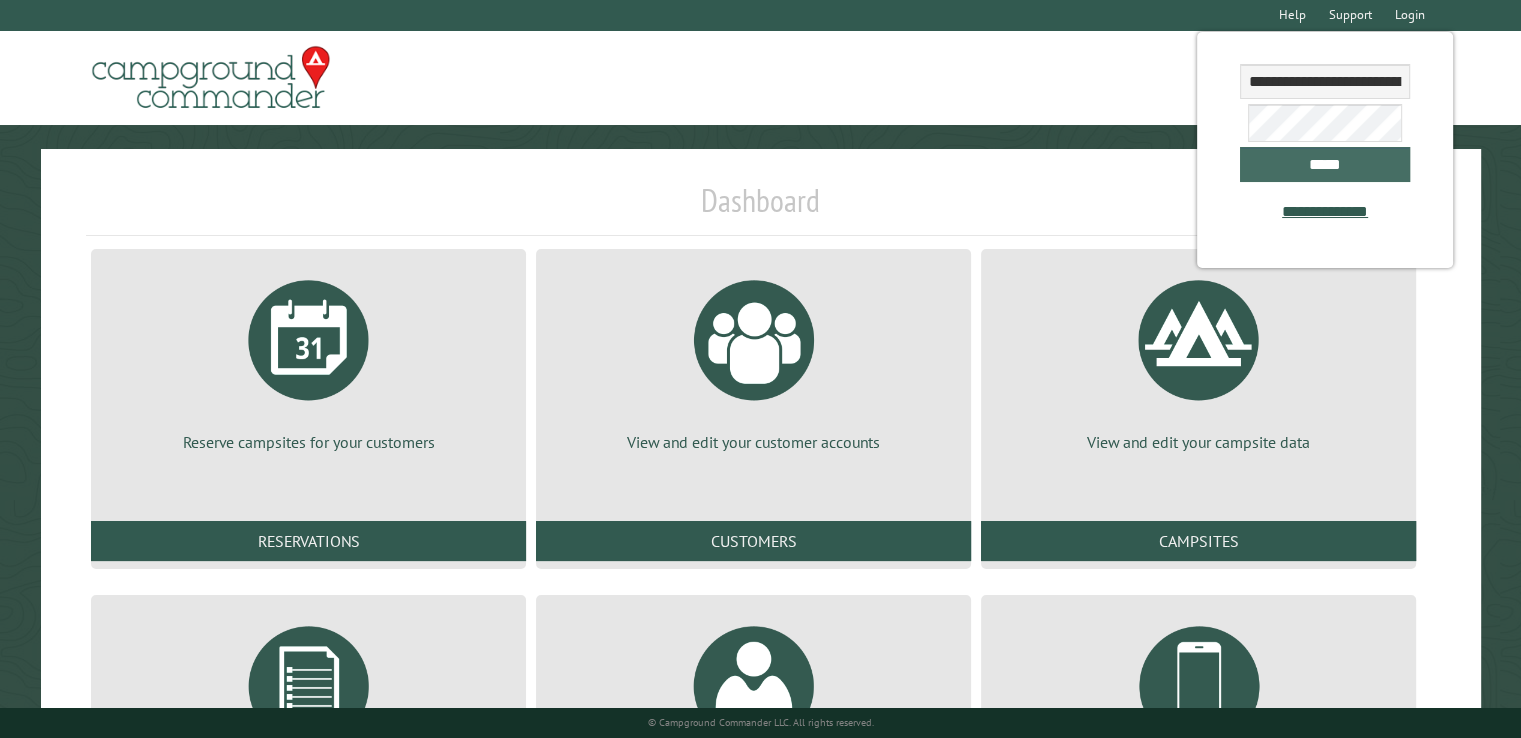 drag, startPoint x: 0, startPoint y: 0, endPoint x: 1113, endPoint y: 190, distance: 1129.101 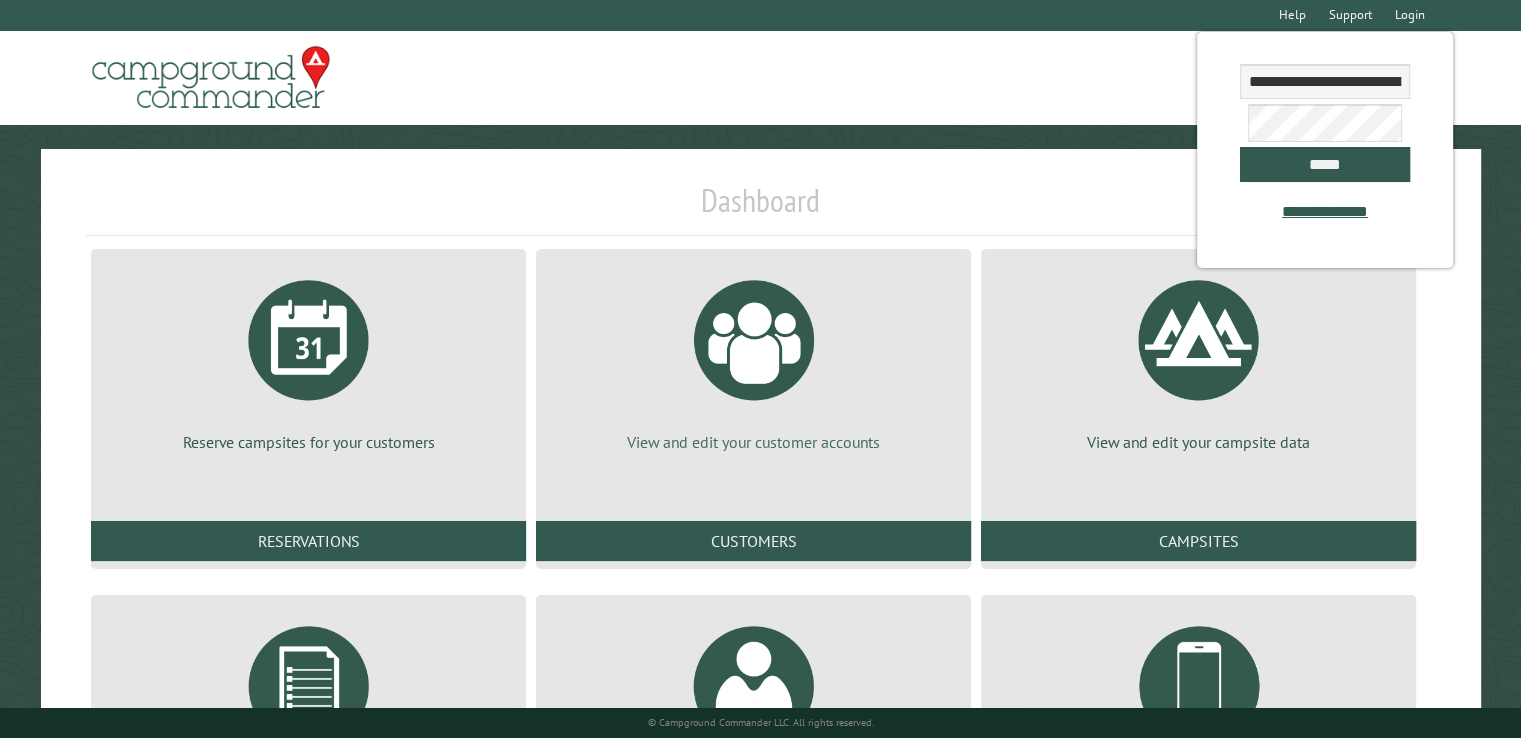 click at bounding box center [754, 340] 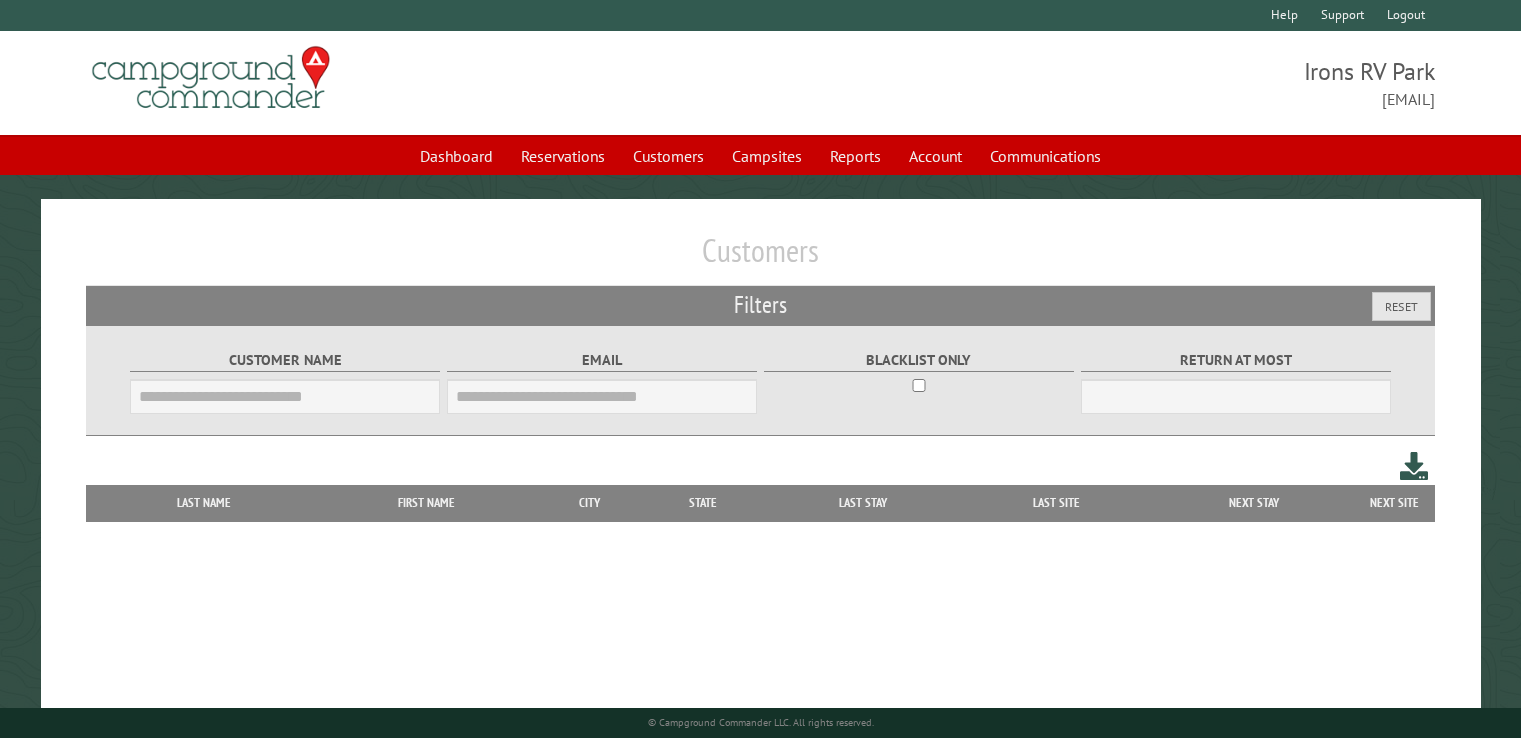 scroll, scrollTop: 0, scrollLeft: 0, axis: both 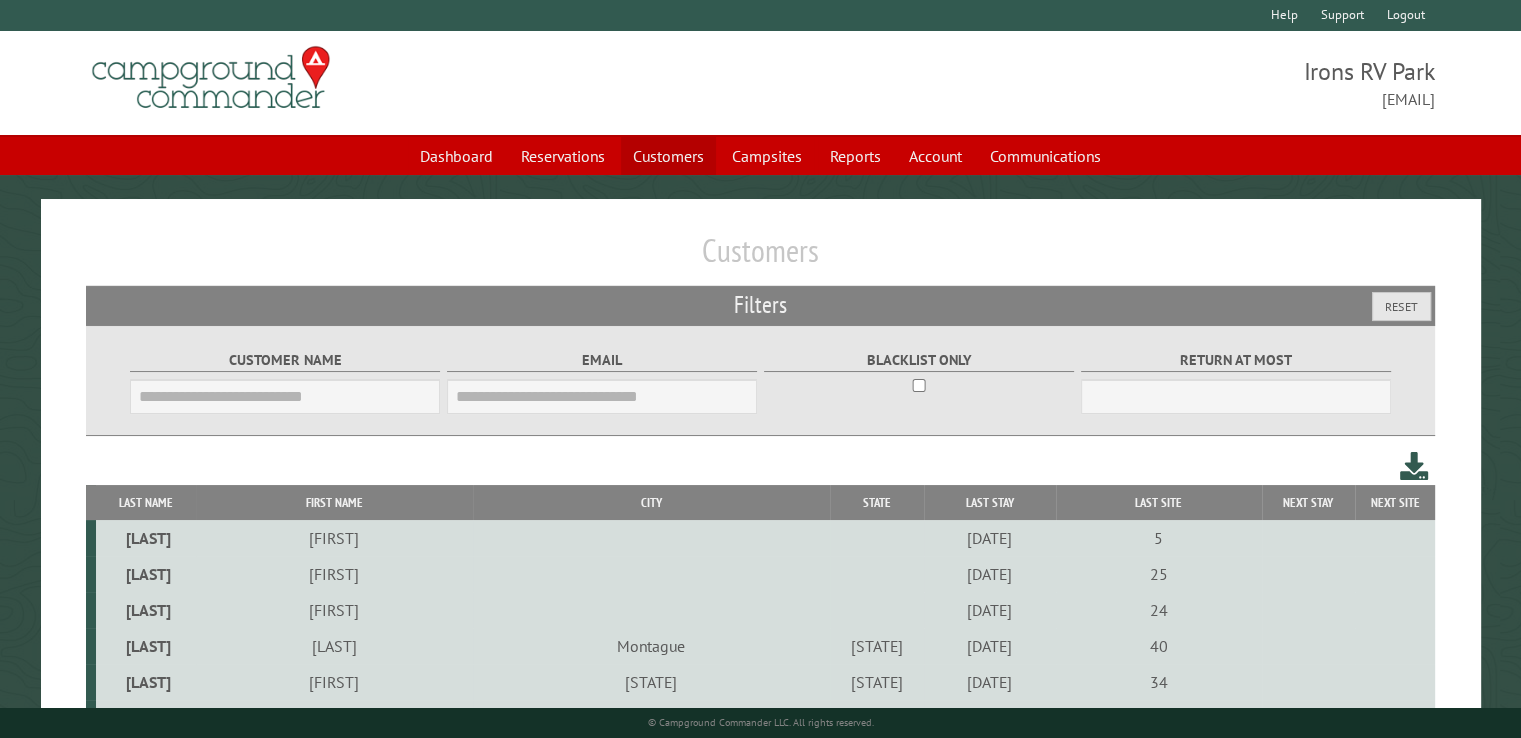 click on "Customers" at bounding box center [668, 156] 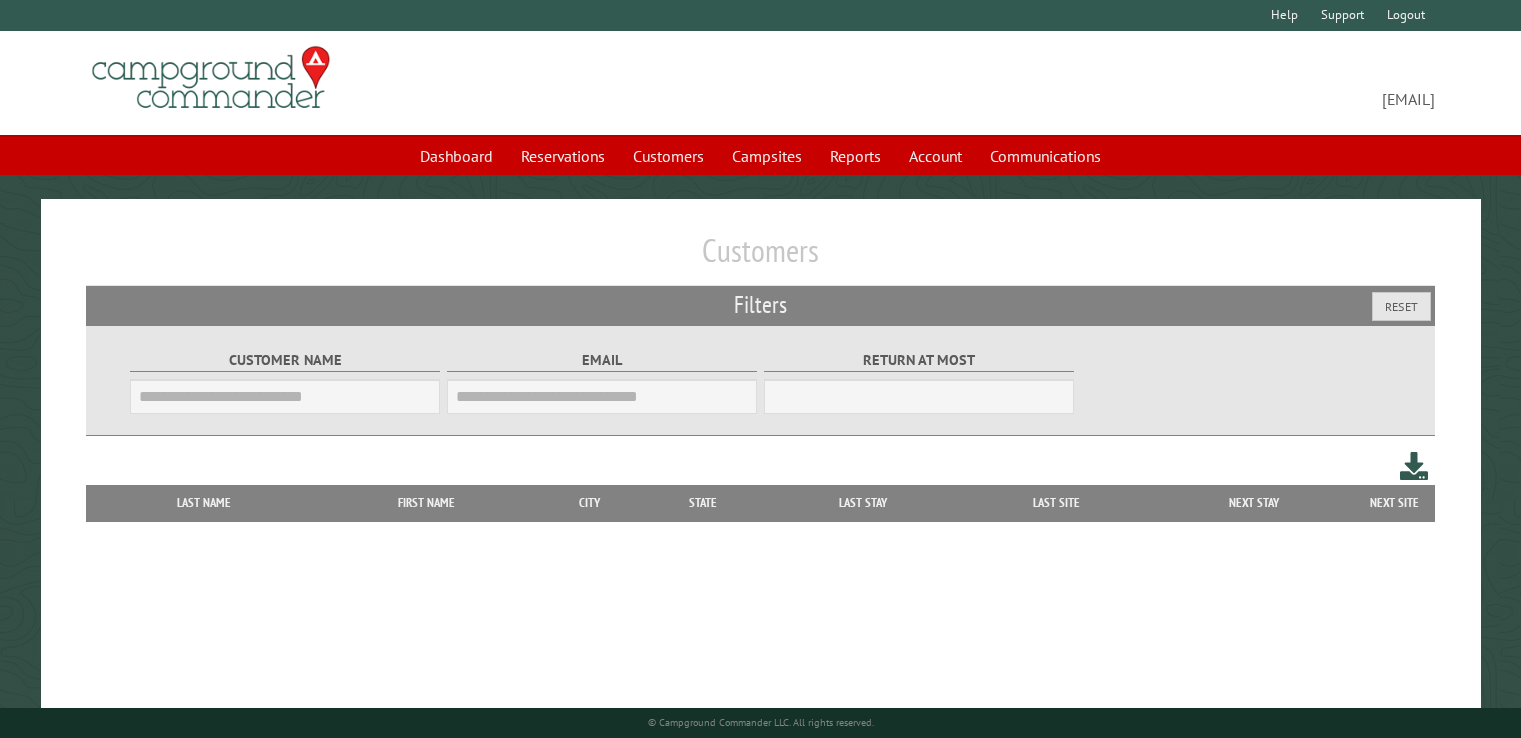 scroll, scrollTop: 0, scrollLeft: 0, axis: both 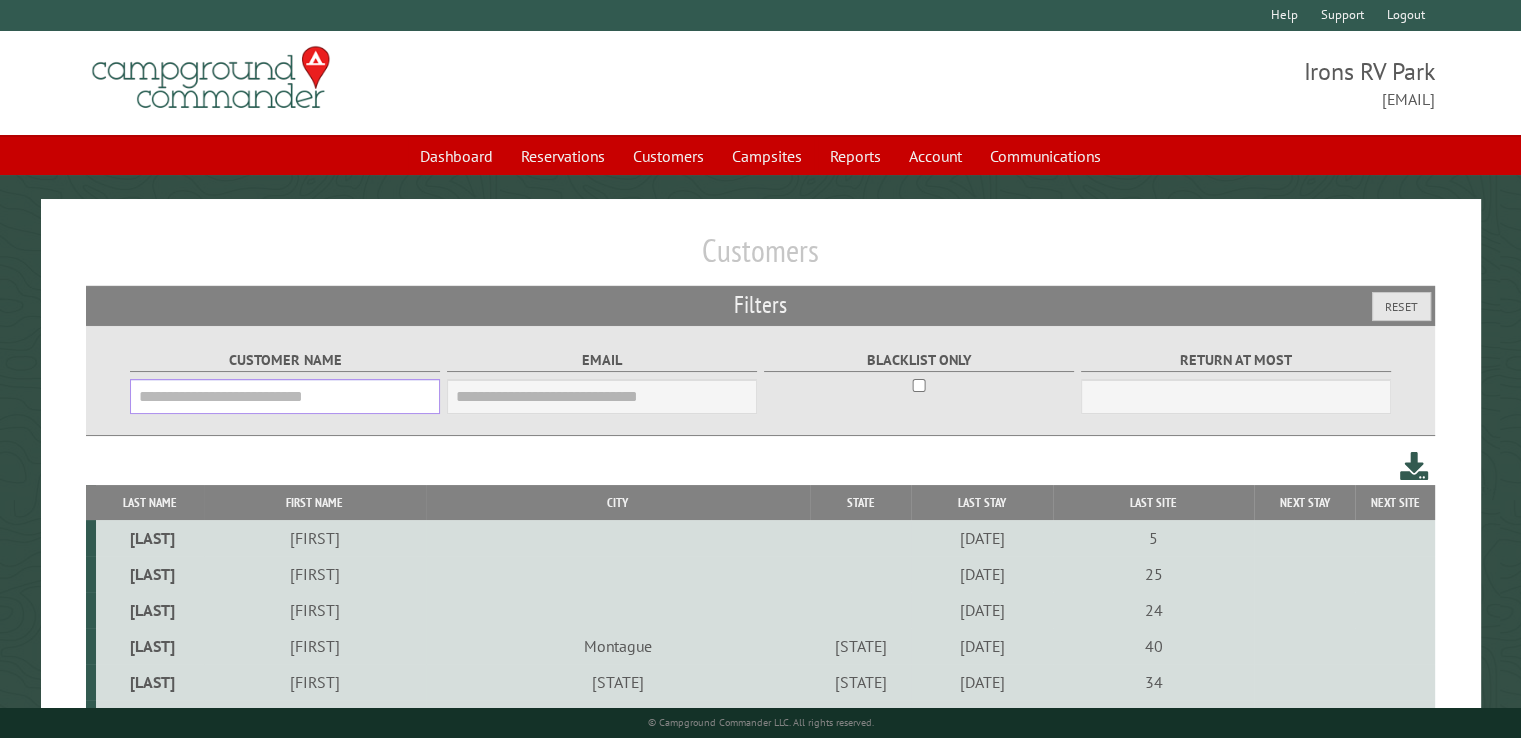 click on "Customer Name" at bounding box center (285, 396) 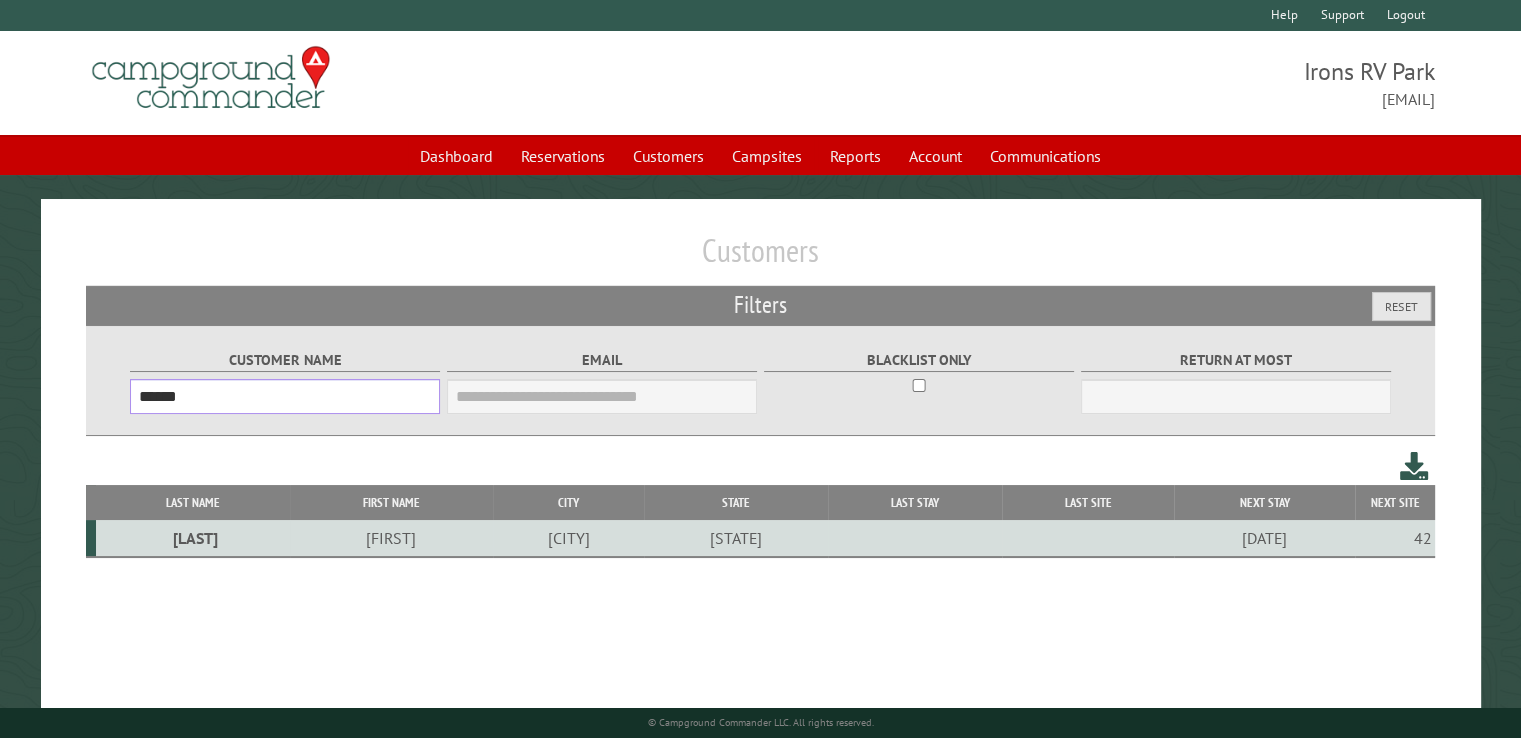type on "******" 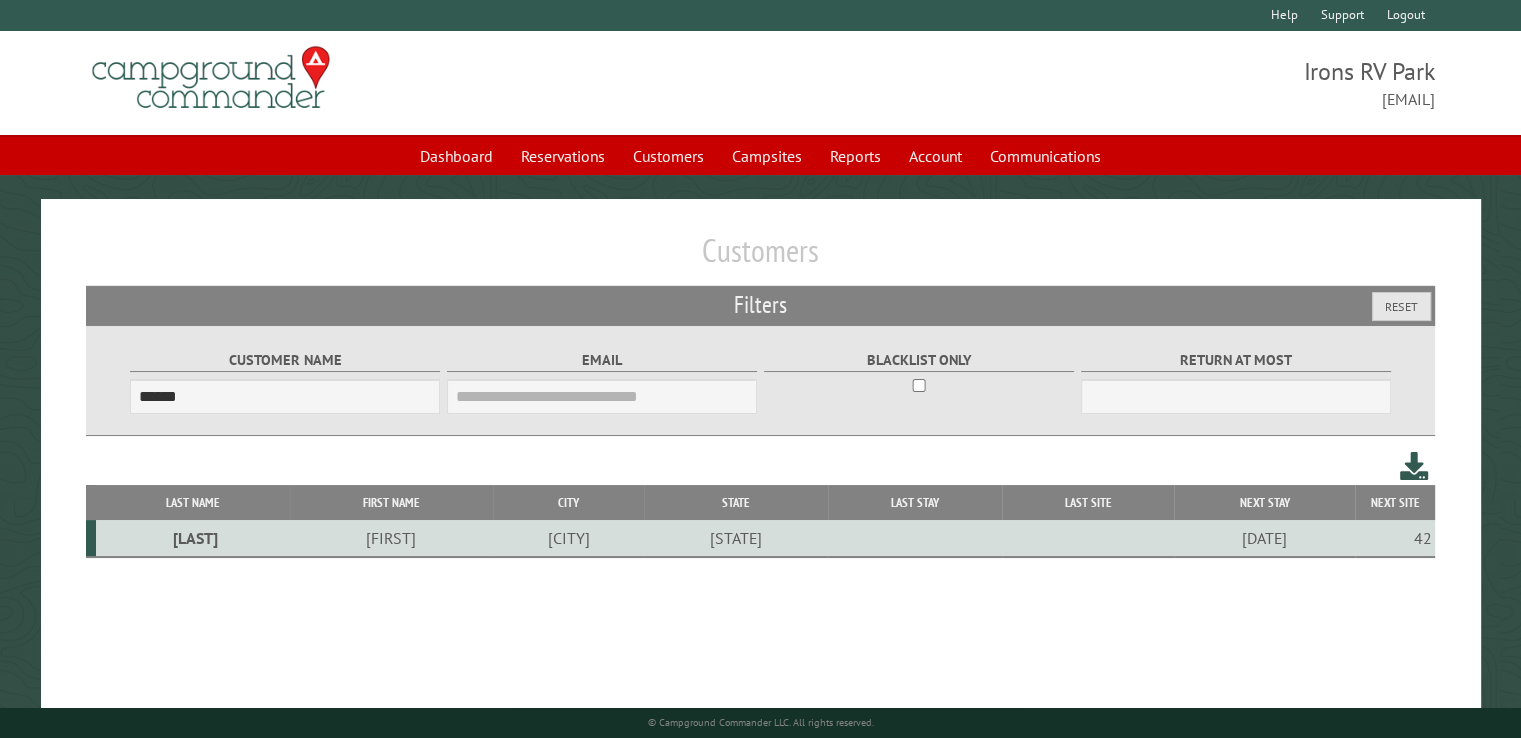click on "Ungrey" at bounding box center [193, 538] 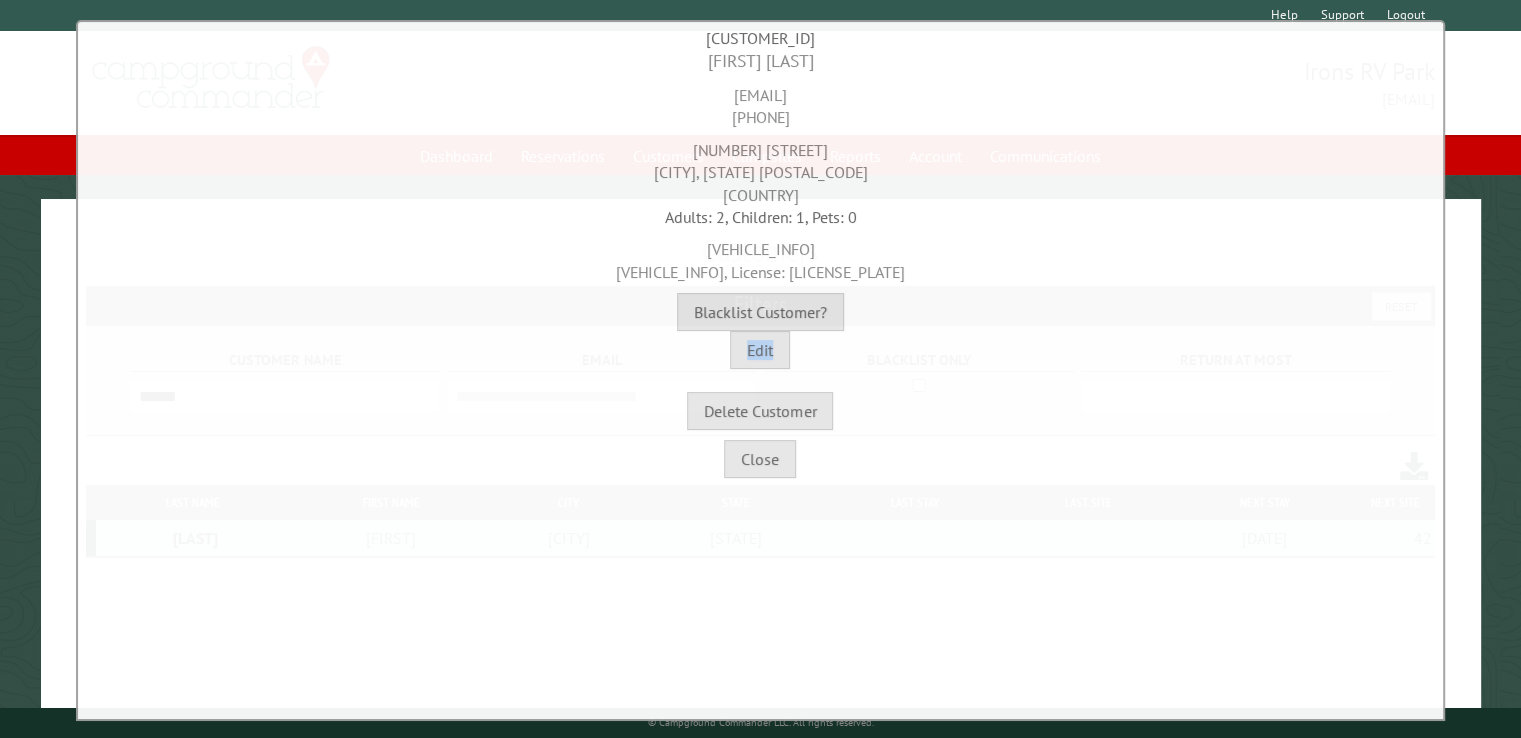 drag, startPoint x: 964, startPoint y: 320, endPoint x: 843, endPoint y: 405, distance: 147.87157 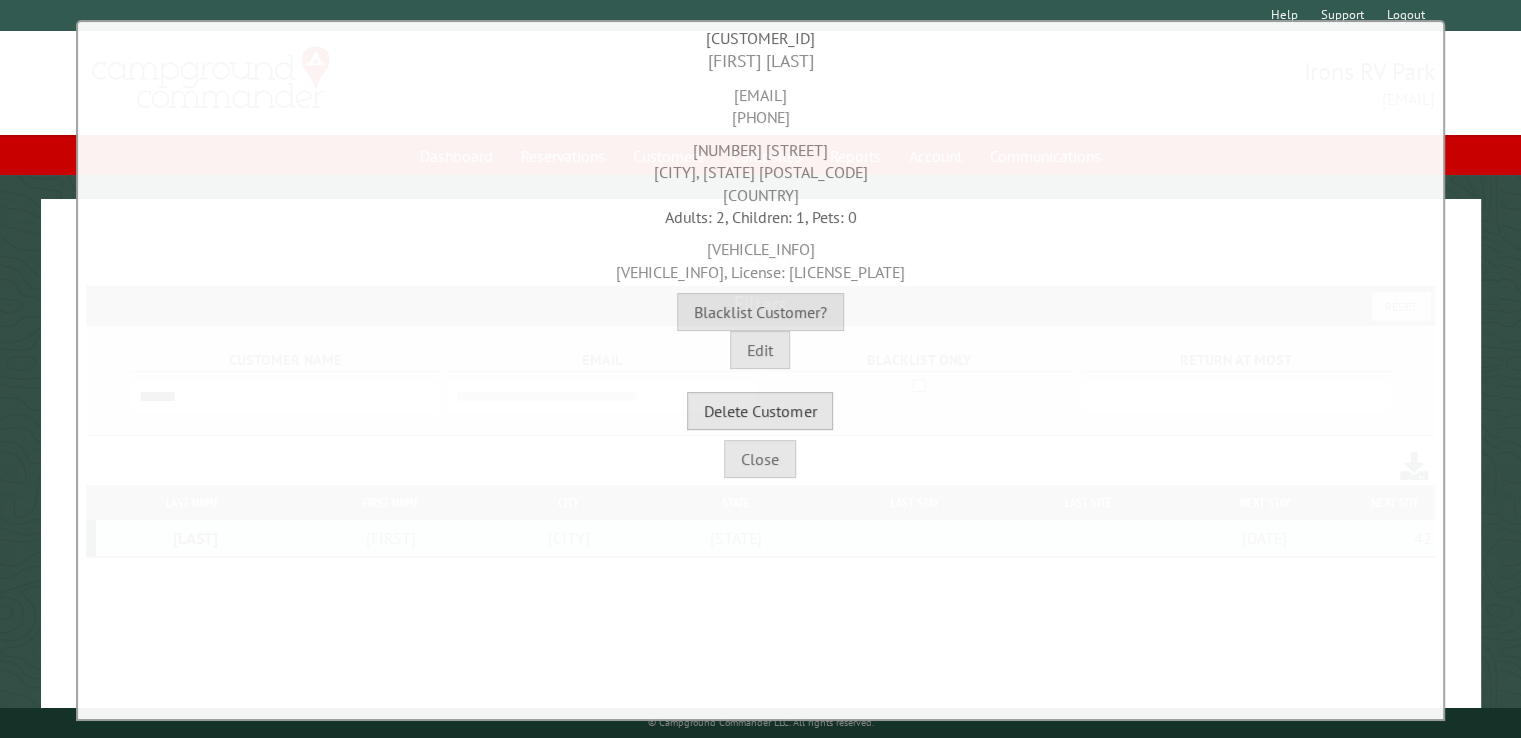 drag, startPoint x: 843, startPoint y: 405, endPoint x: 783, endPoint y: 422, distance: 62.361847 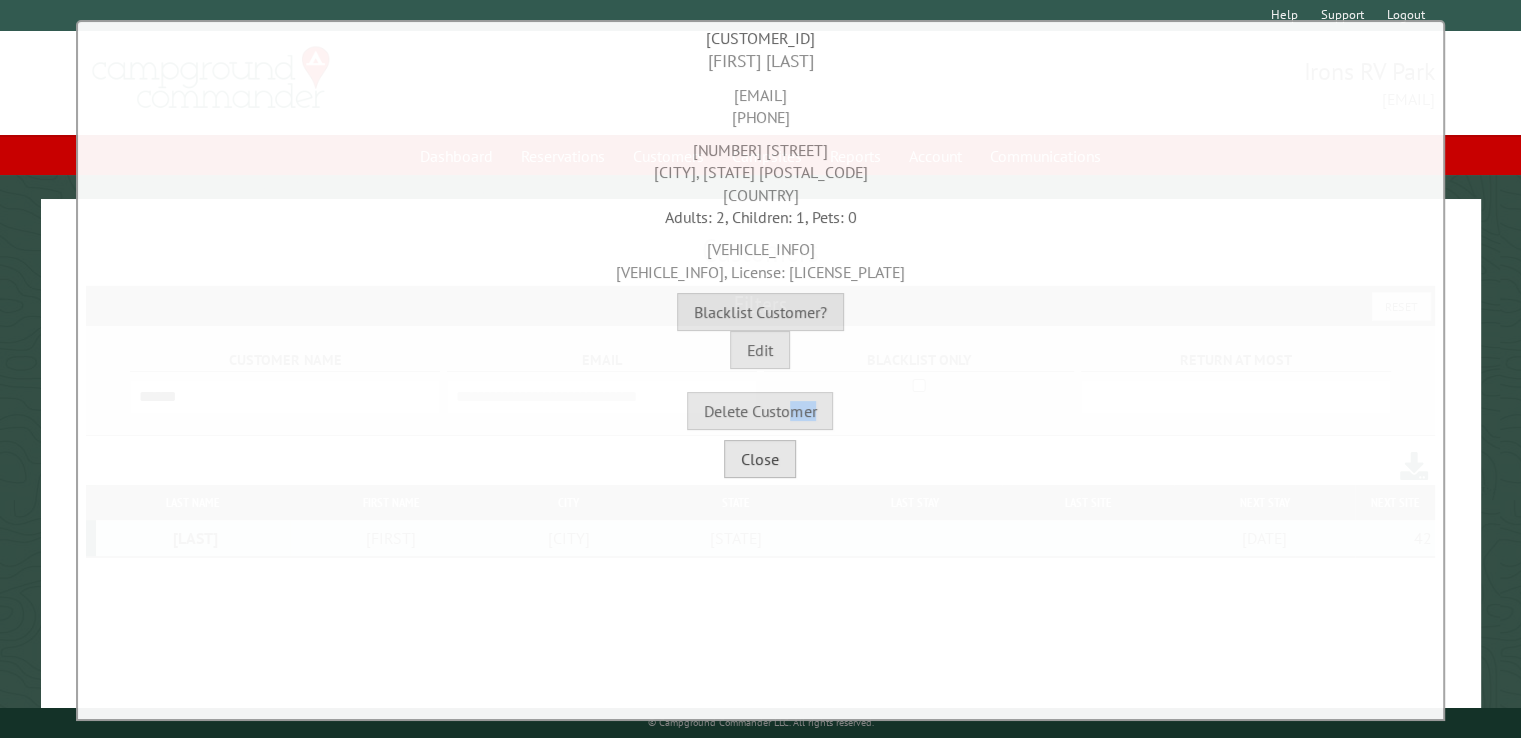 click on "Close" at bounding box center (760, 459) 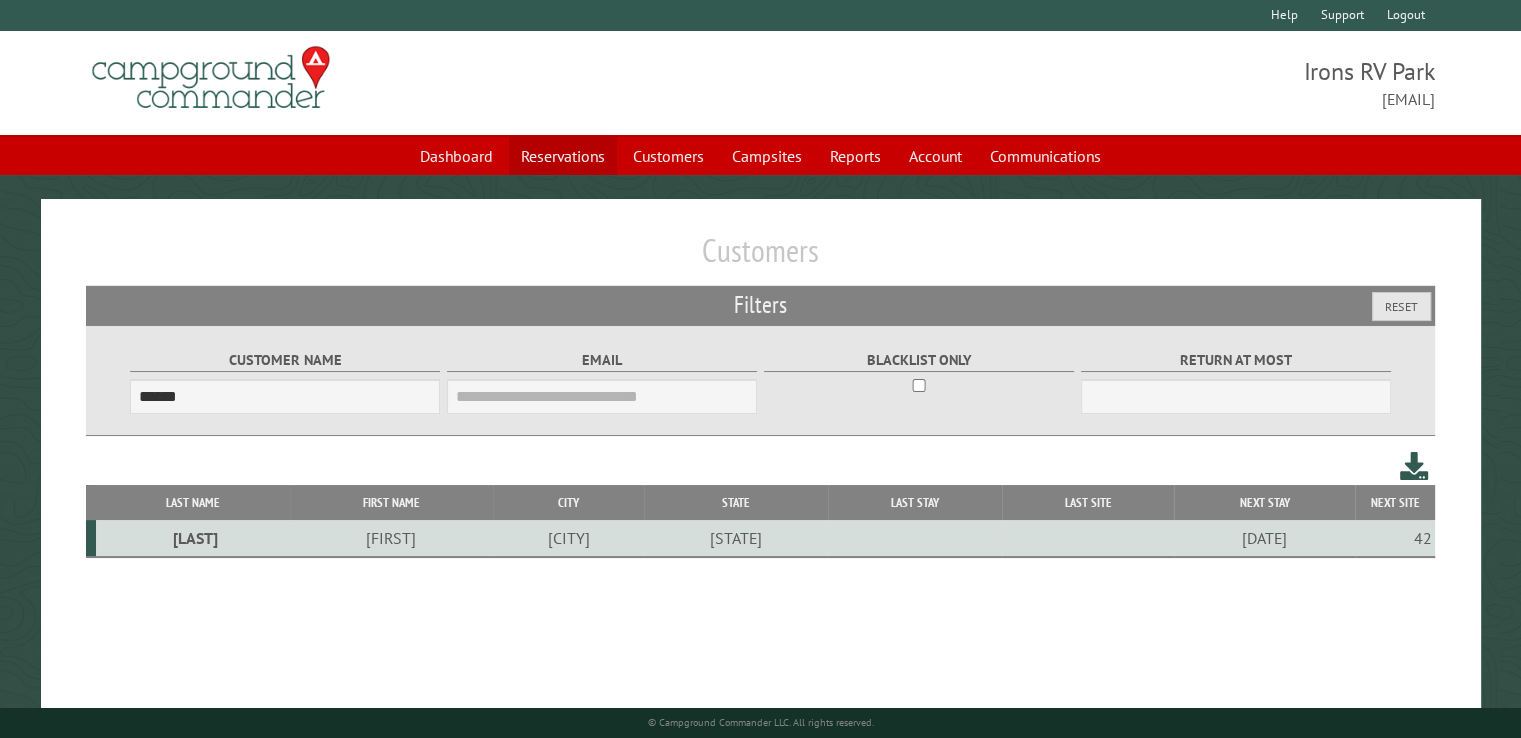 click on "Reservations" at bounding box center (563, 156) 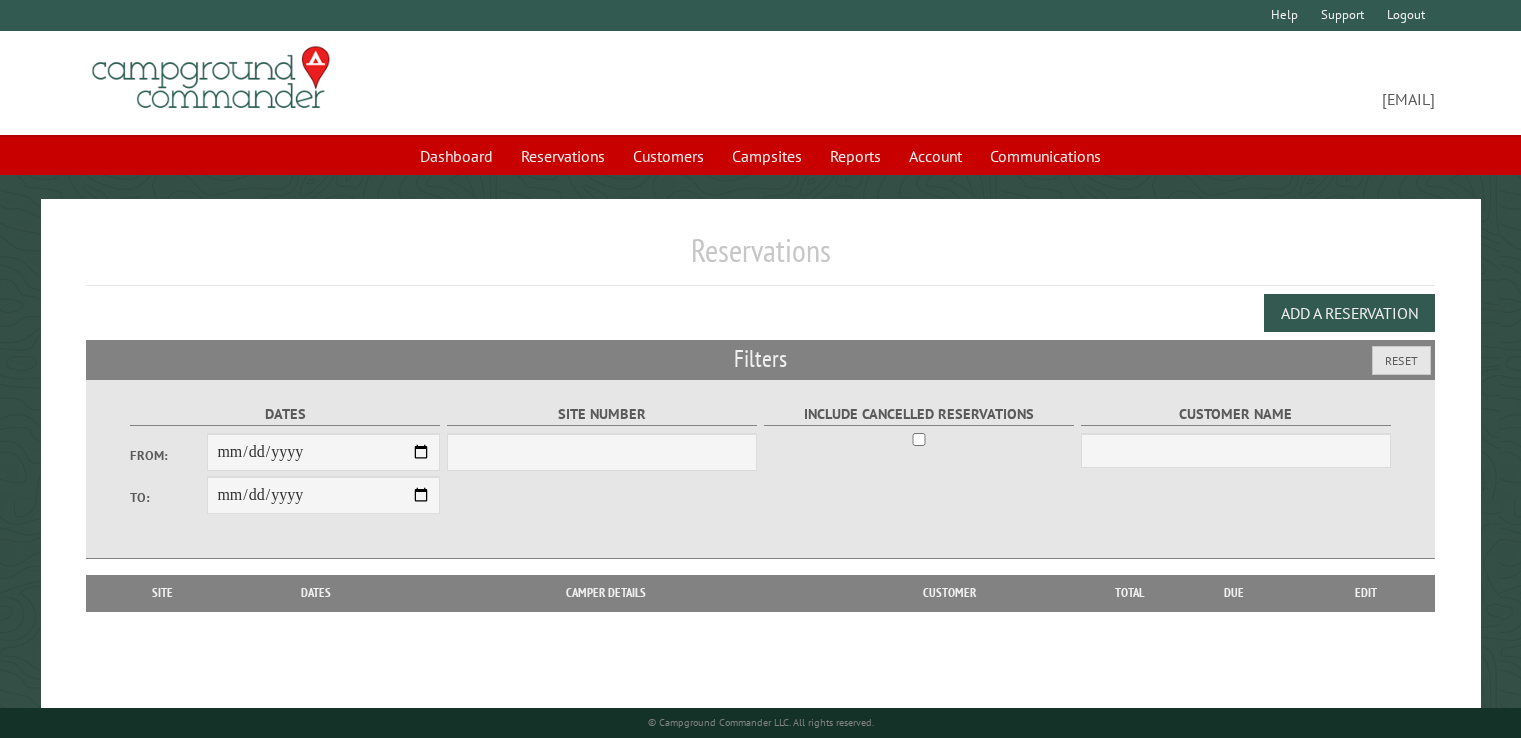 scroll, scrollTop: 0, scrollLeft: 0, axis: both 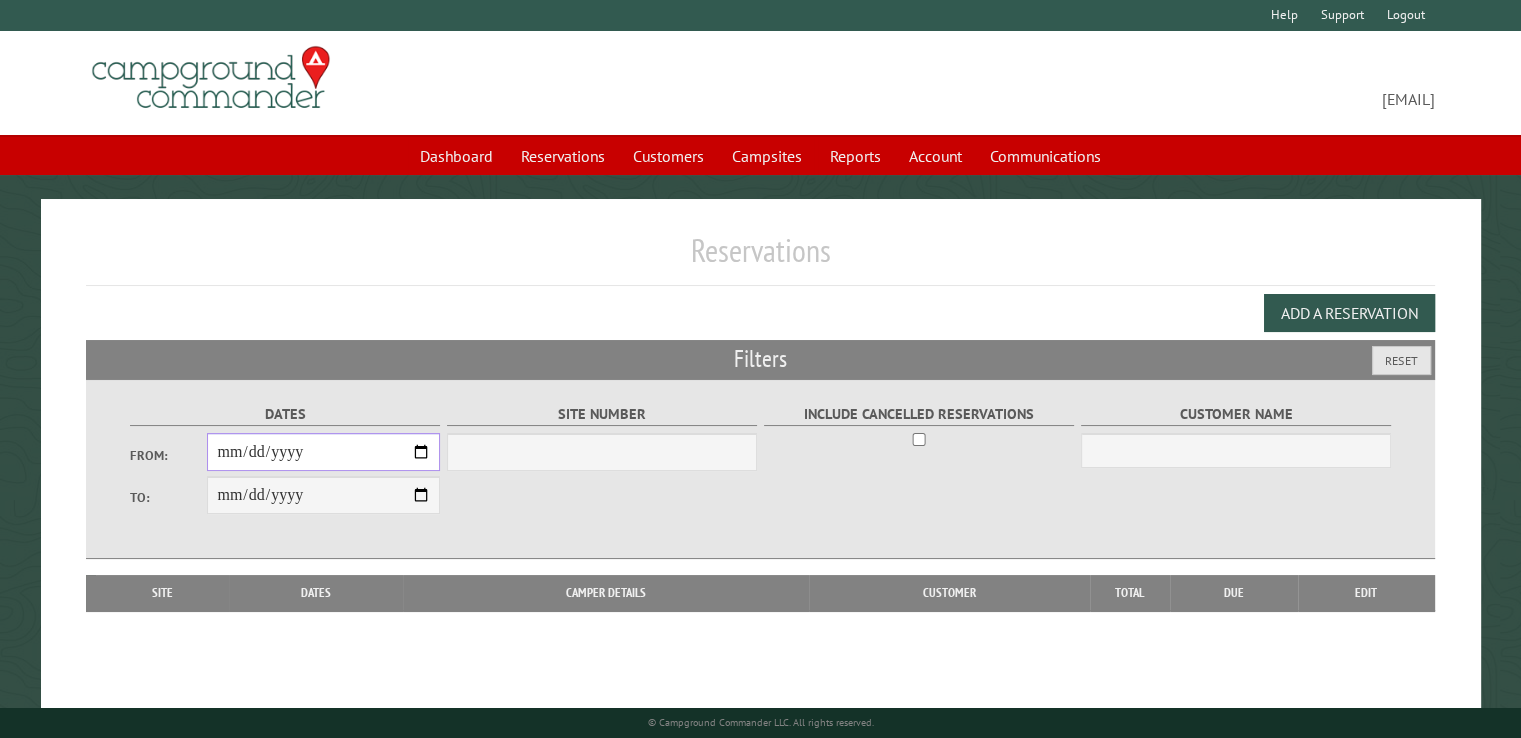 click on "From:" at bounding box center [323, 452] 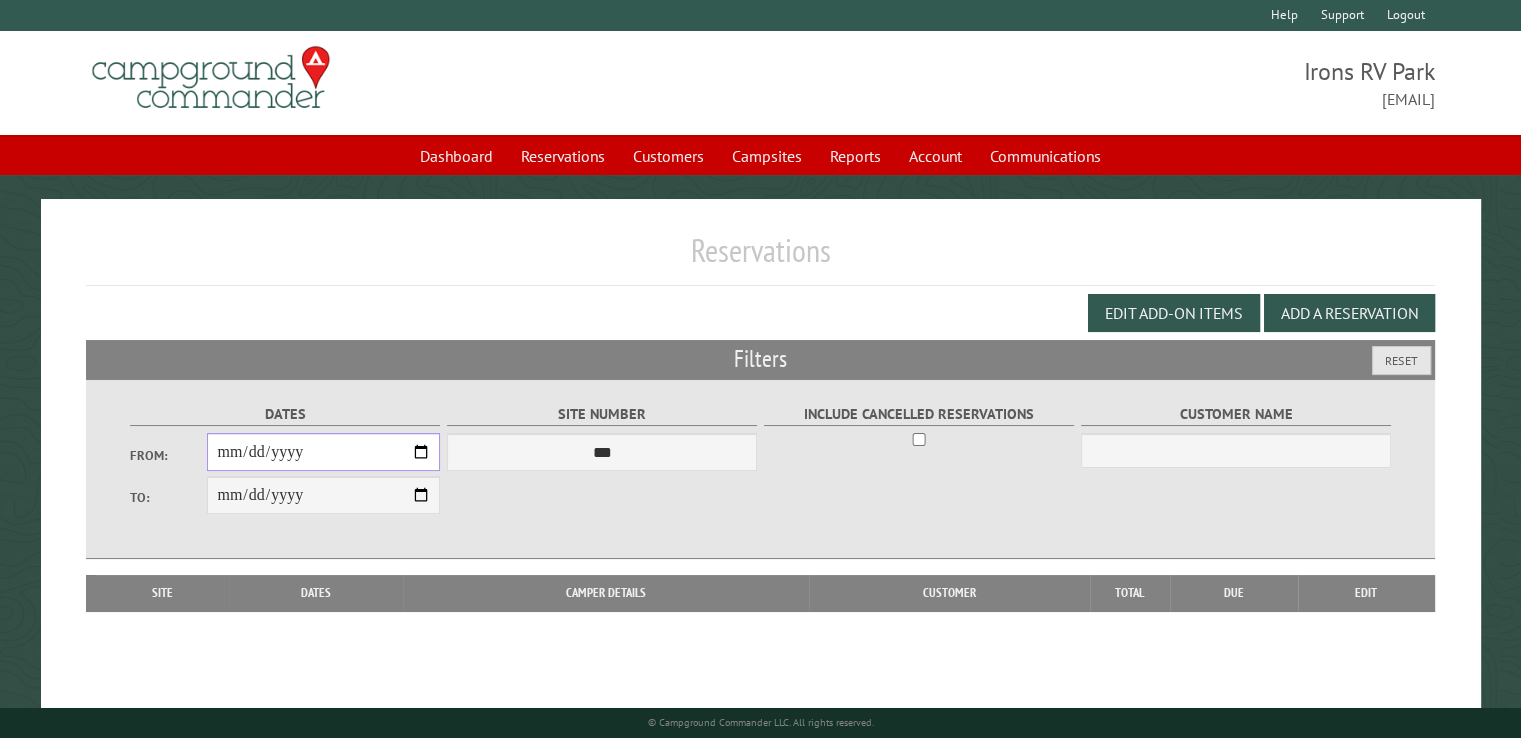 type on "**********" 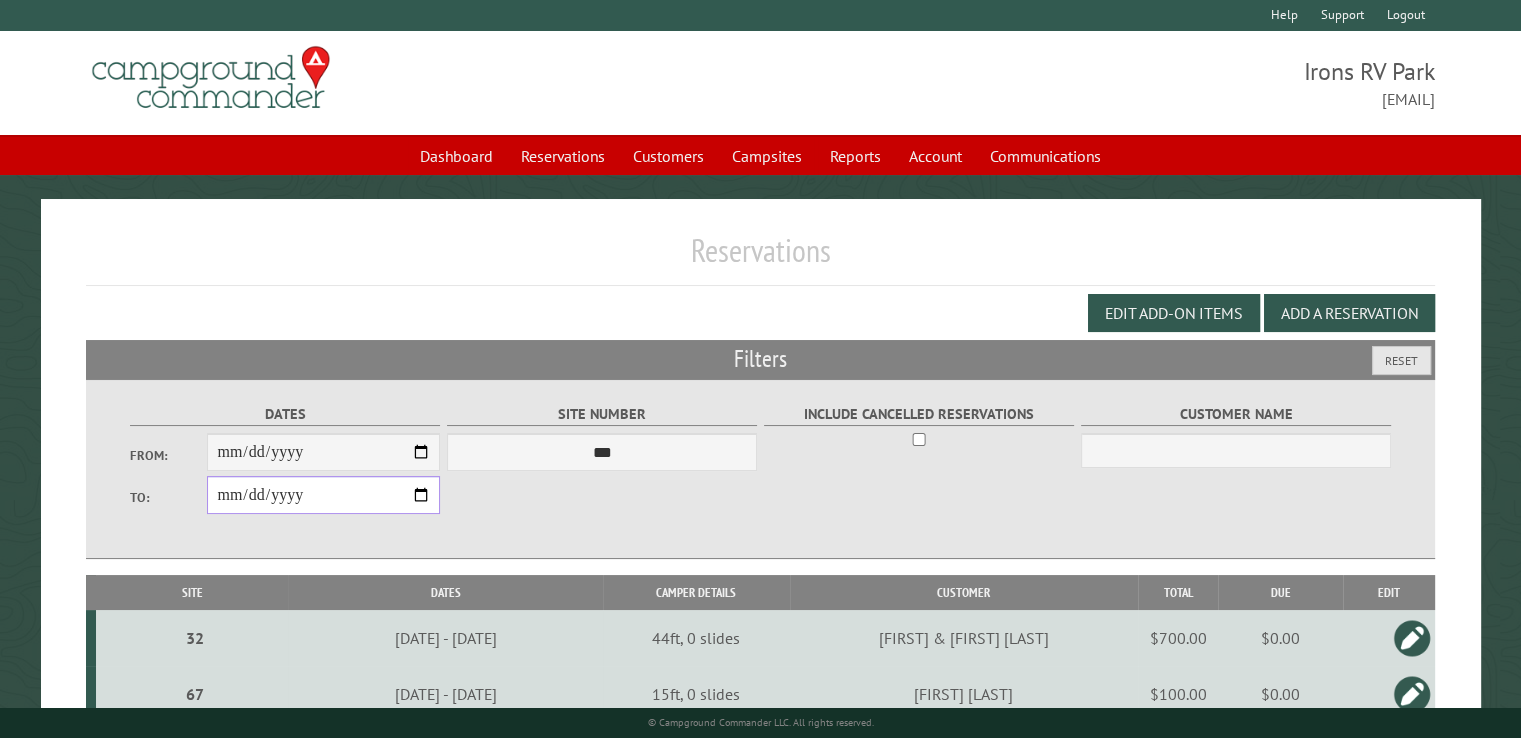 click on "**********" at bounding box center [323, 495] 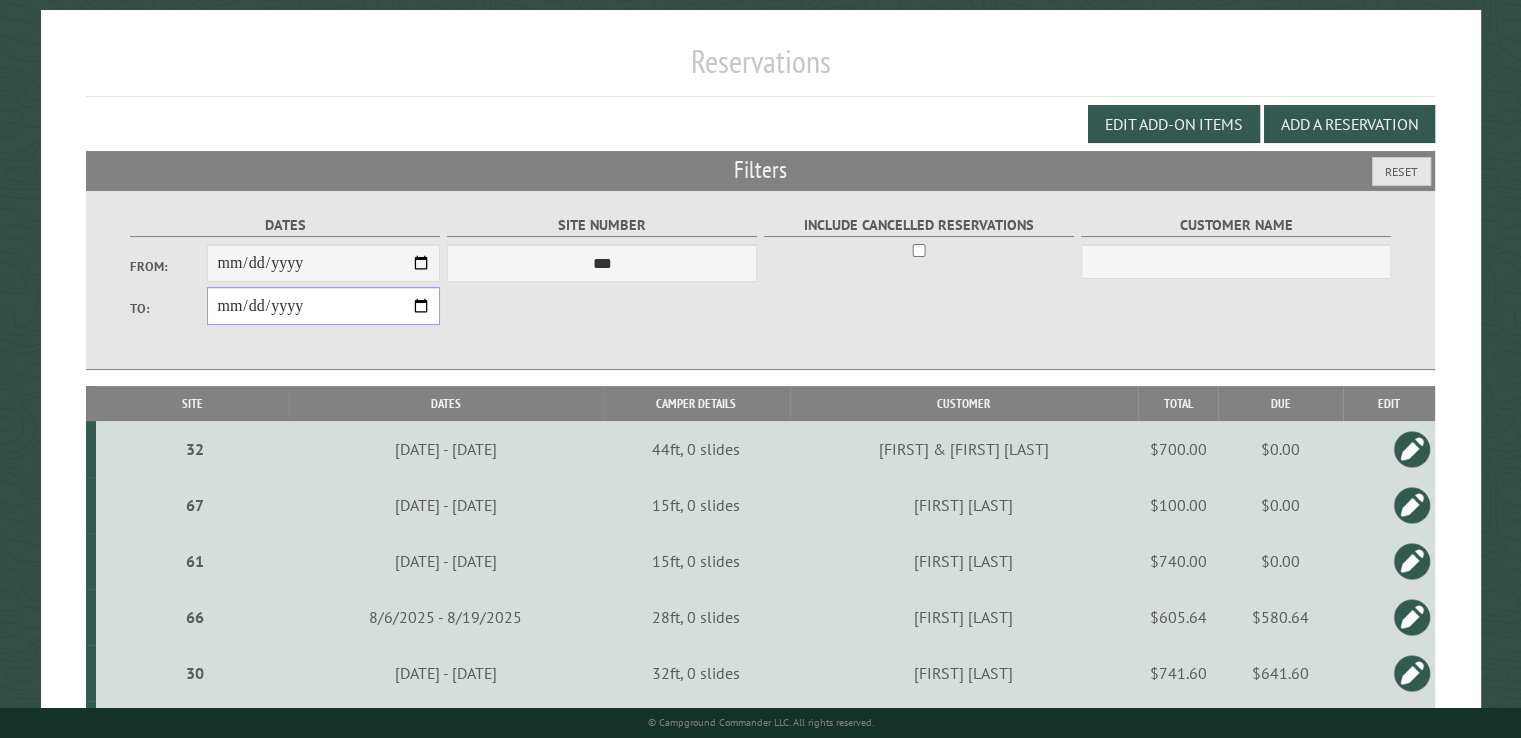 scroll, scrollTop: 200, scrollLeft: 0, axis: vertical 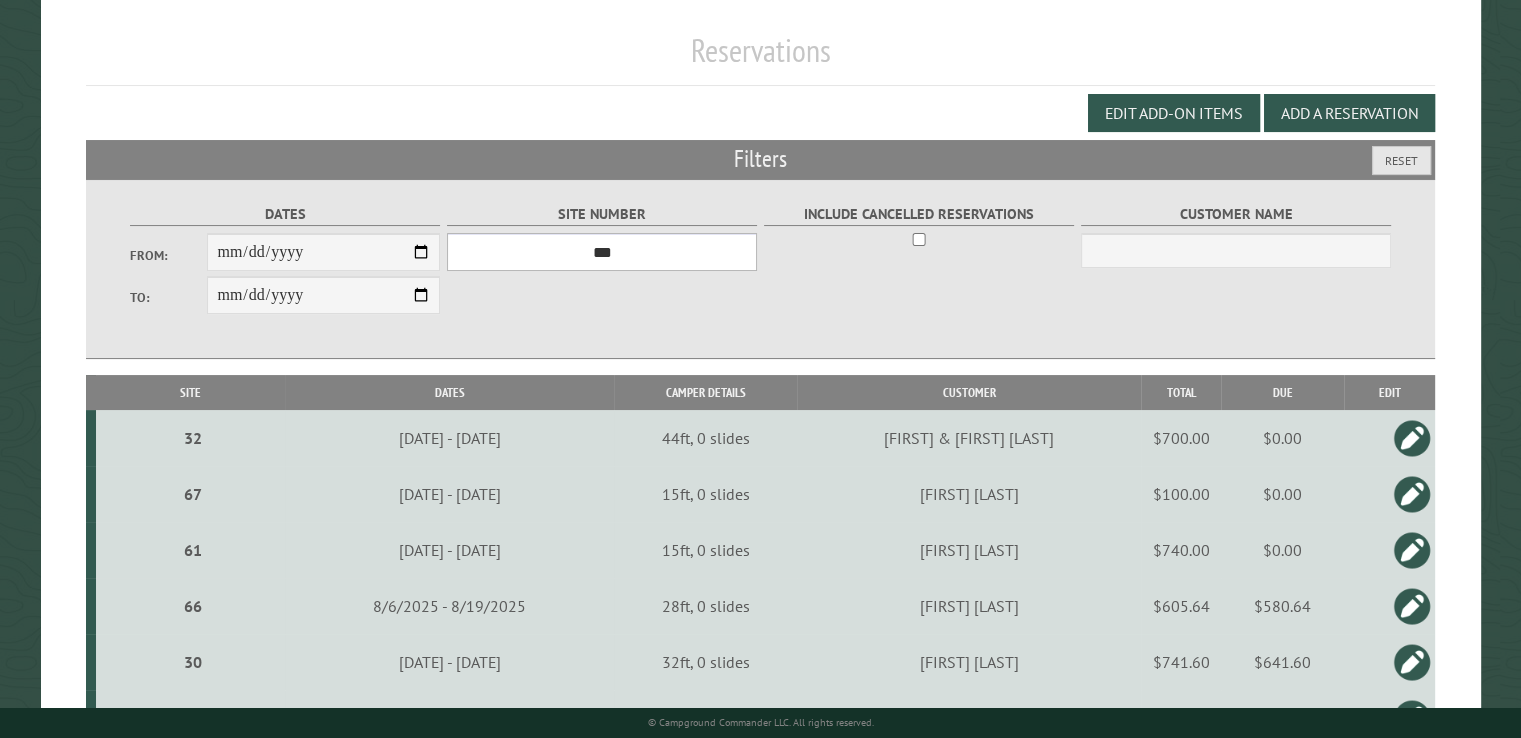 click on "**********" at bounding box center [602, 252] 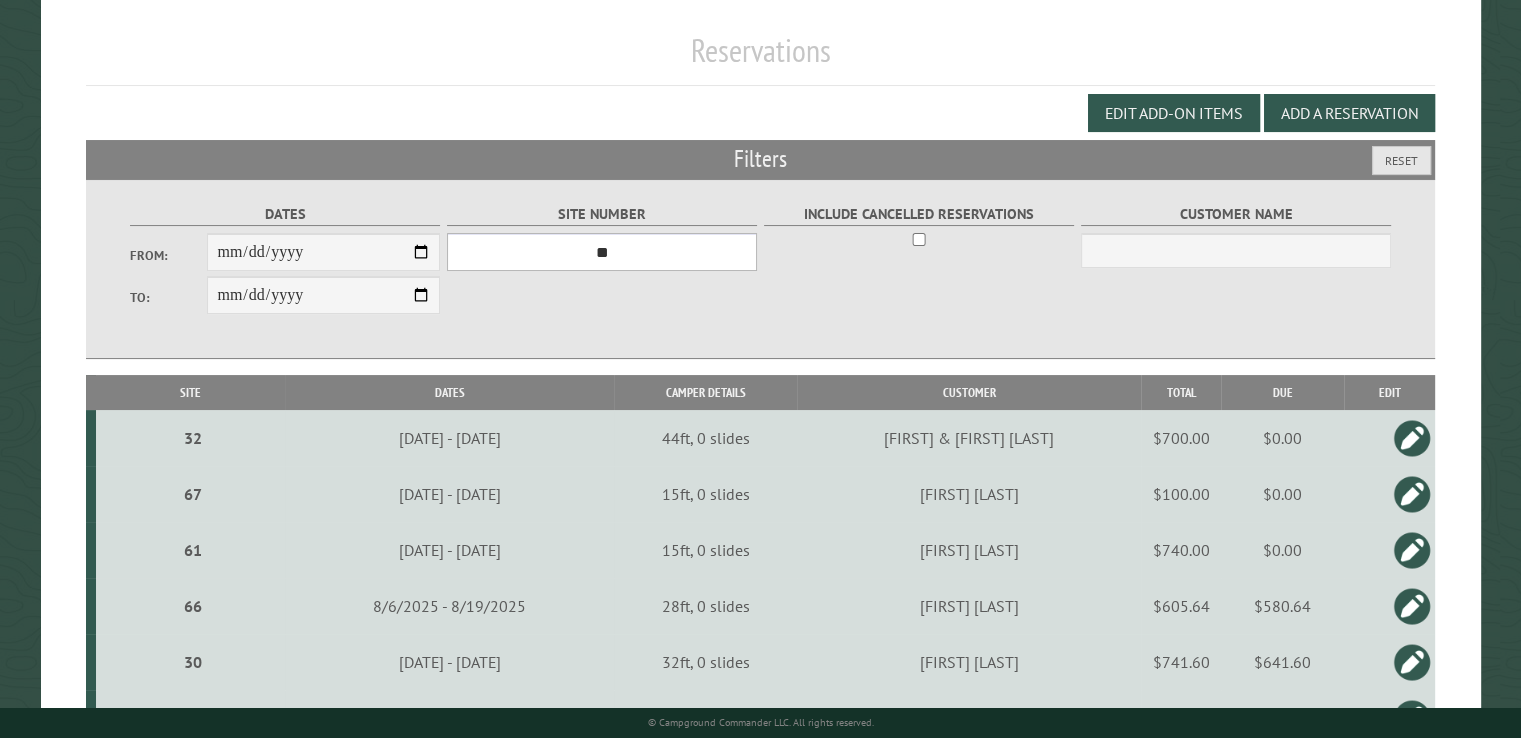 click on "**********" at bounding box center [602, 252] 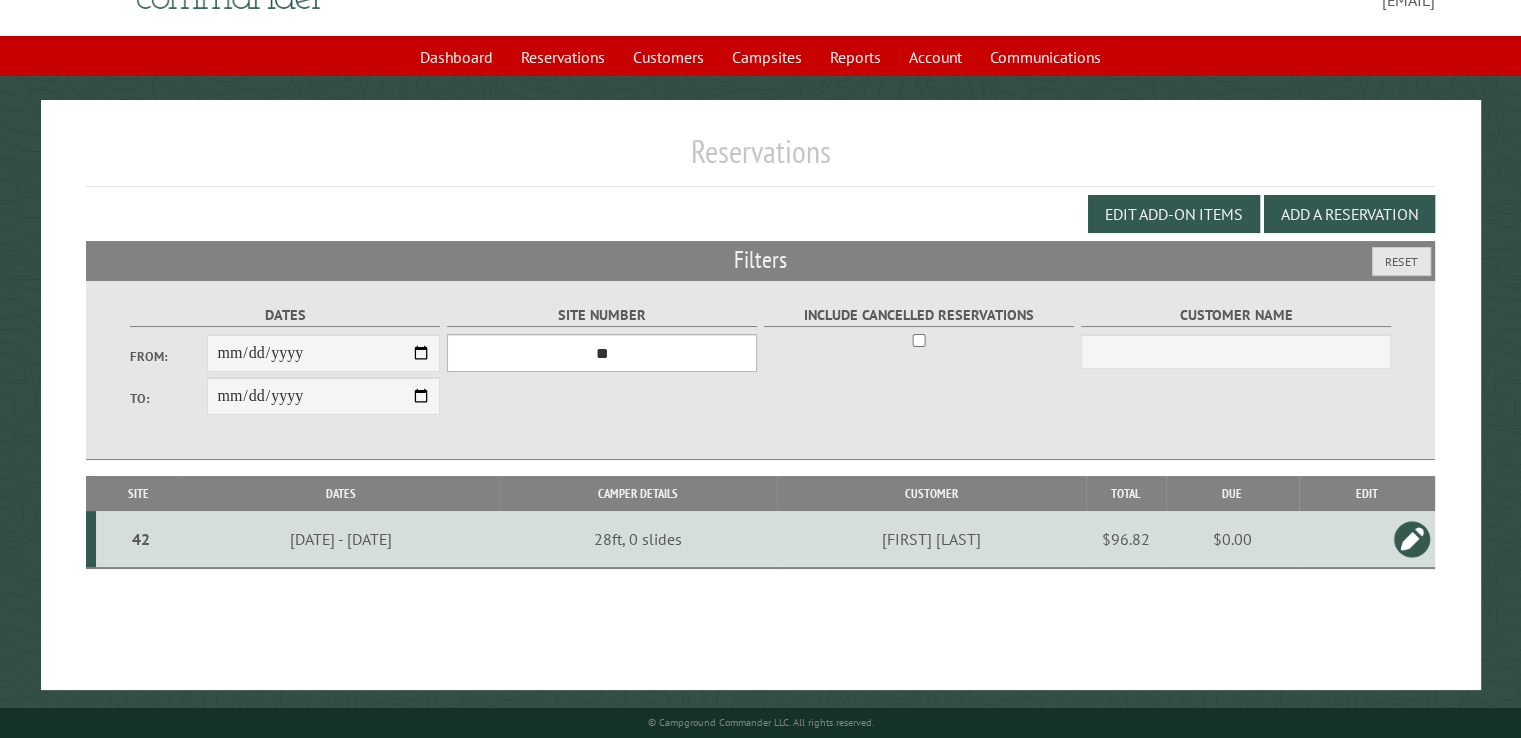 click on "**********" at bounding box center (602, 353) 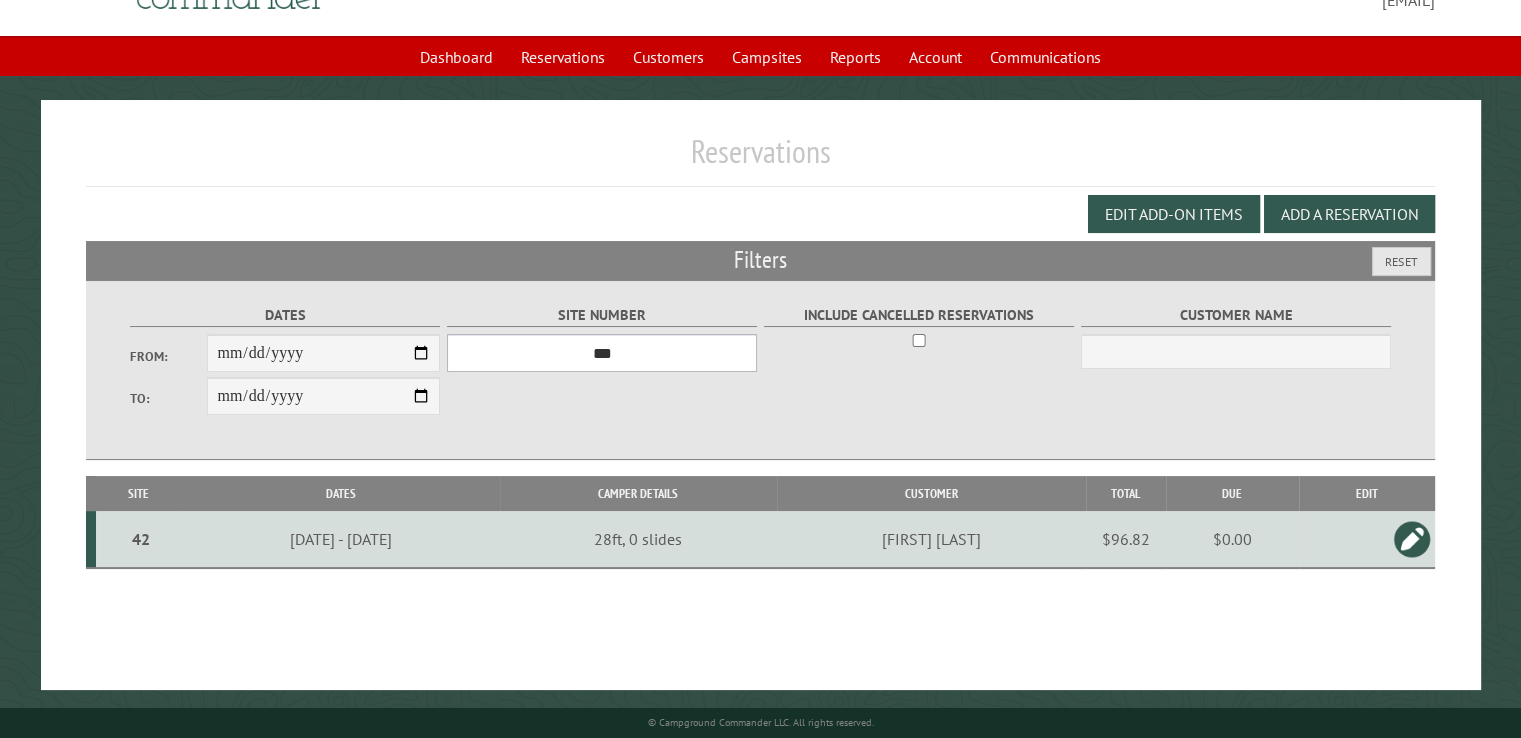 click on "**********" at bounding box center (602, 353) 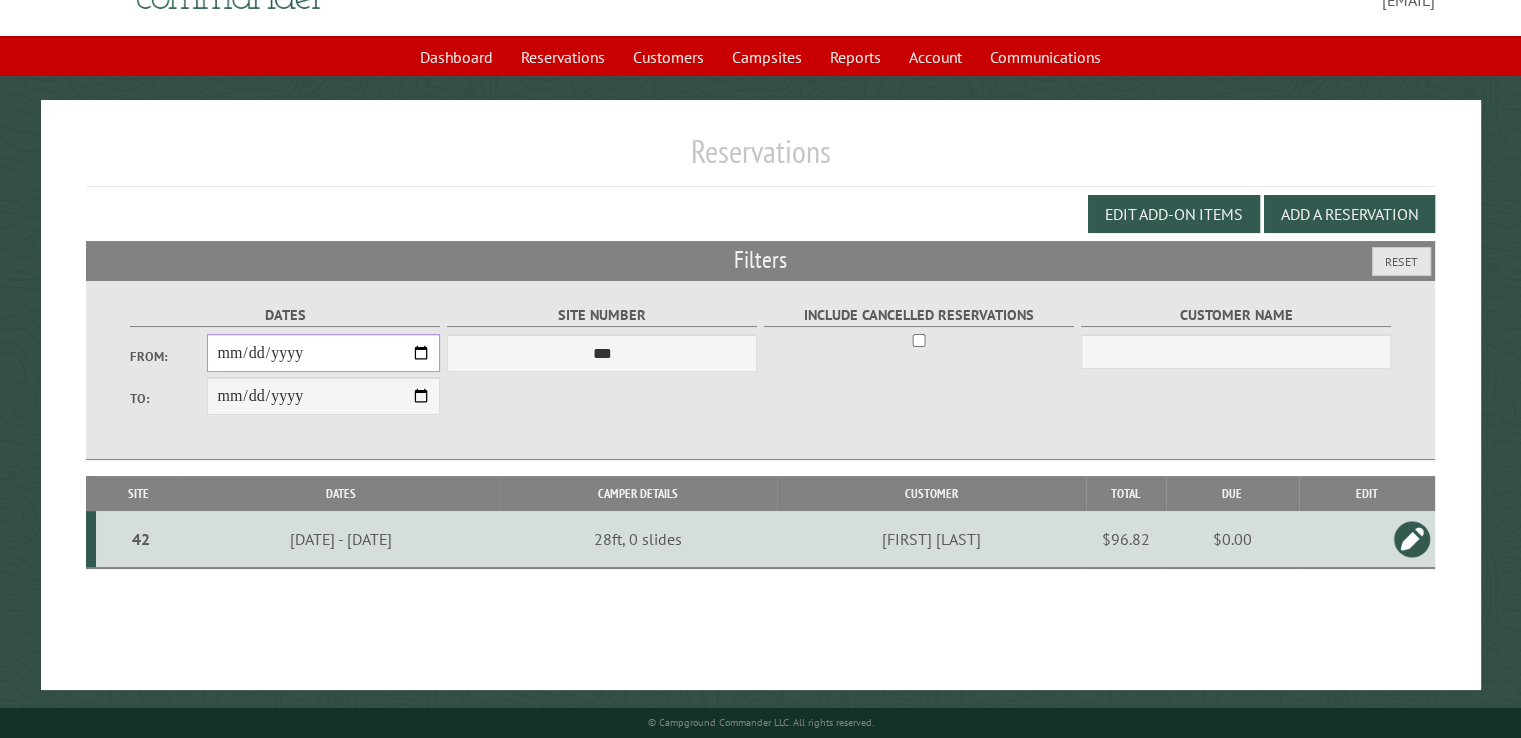 click on "**********" at bounding box center [323, 353] 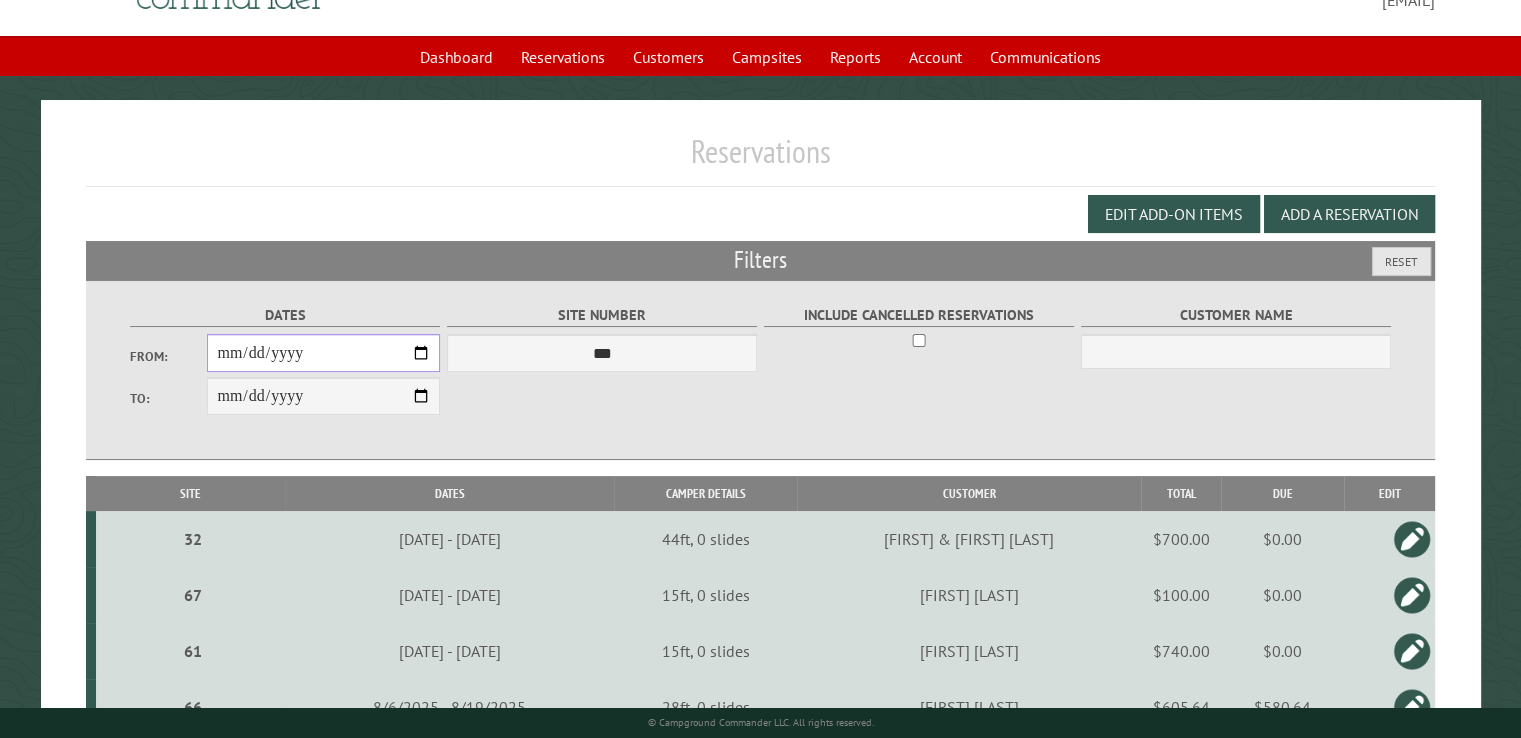 type on "**********" 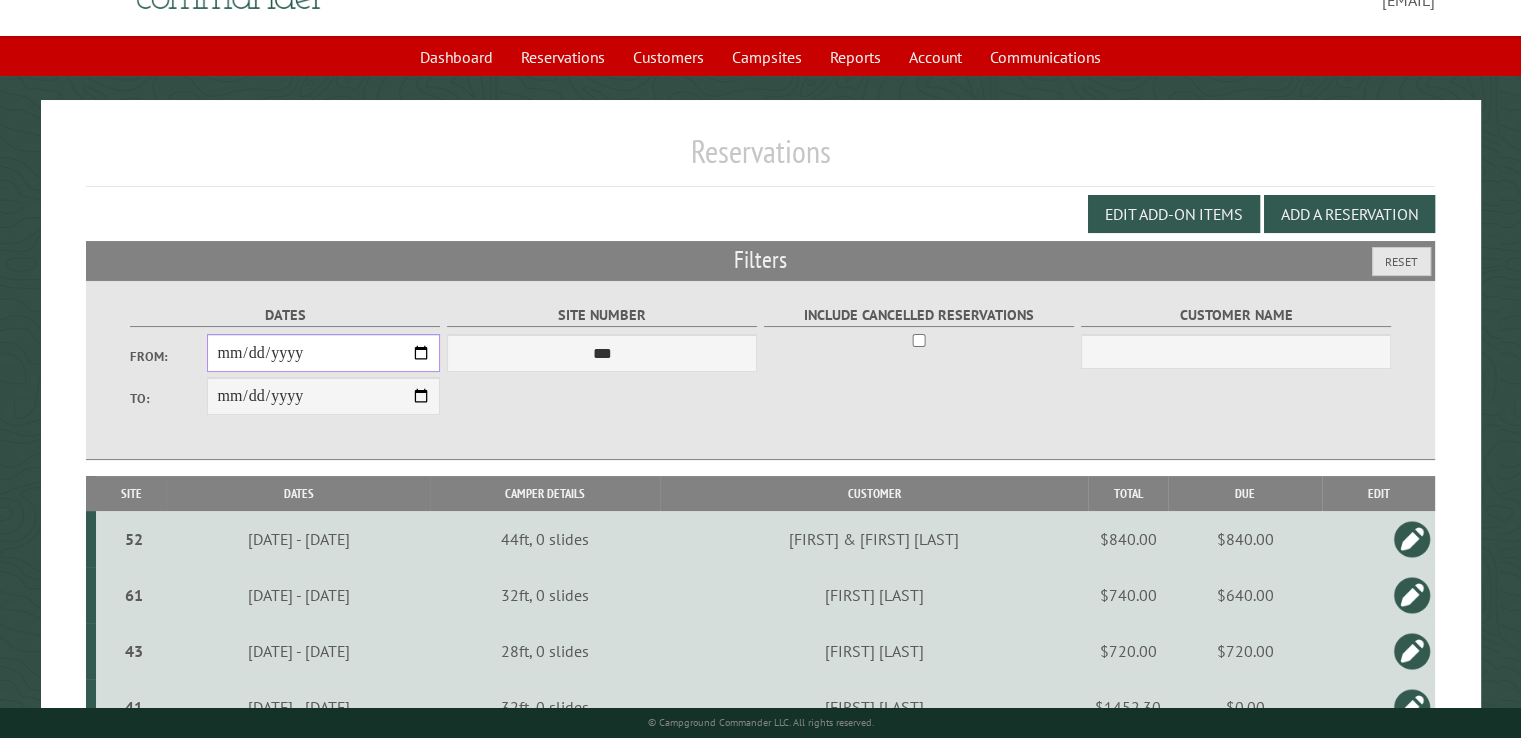 type on "**********" 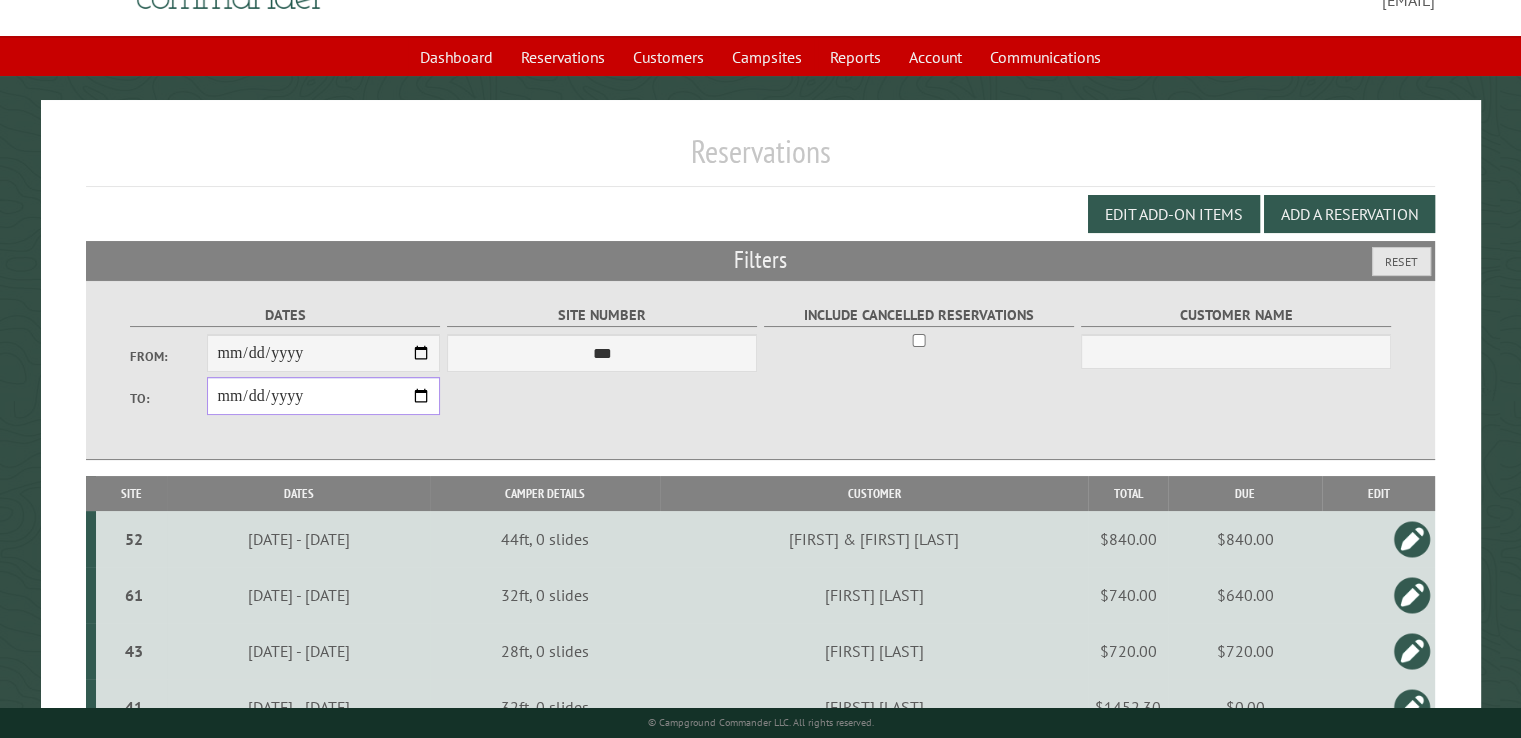 click on "**********" at bounding box center (323, 396) 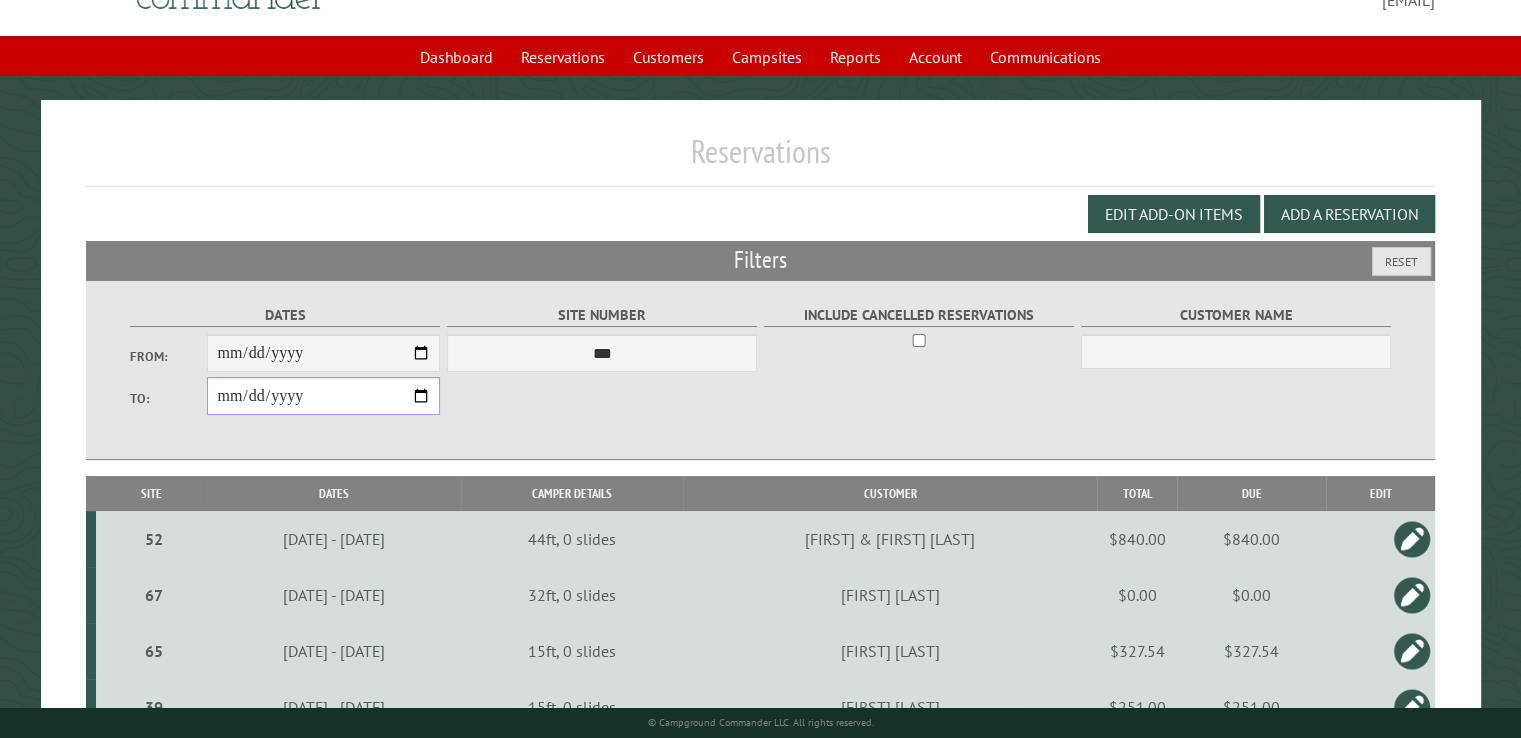 type on "**********" 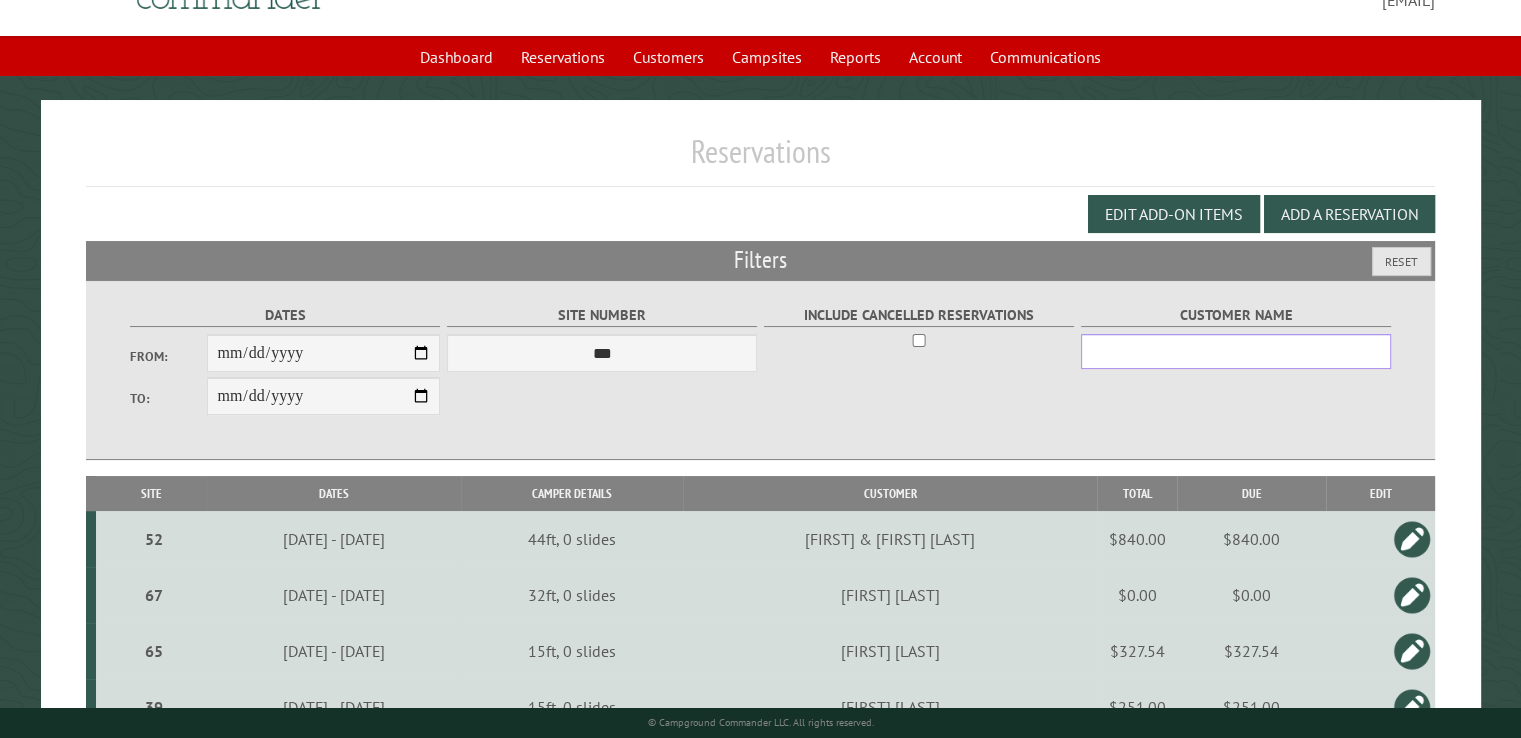 click on "Customer Name" at bounding box center (1236, 351) 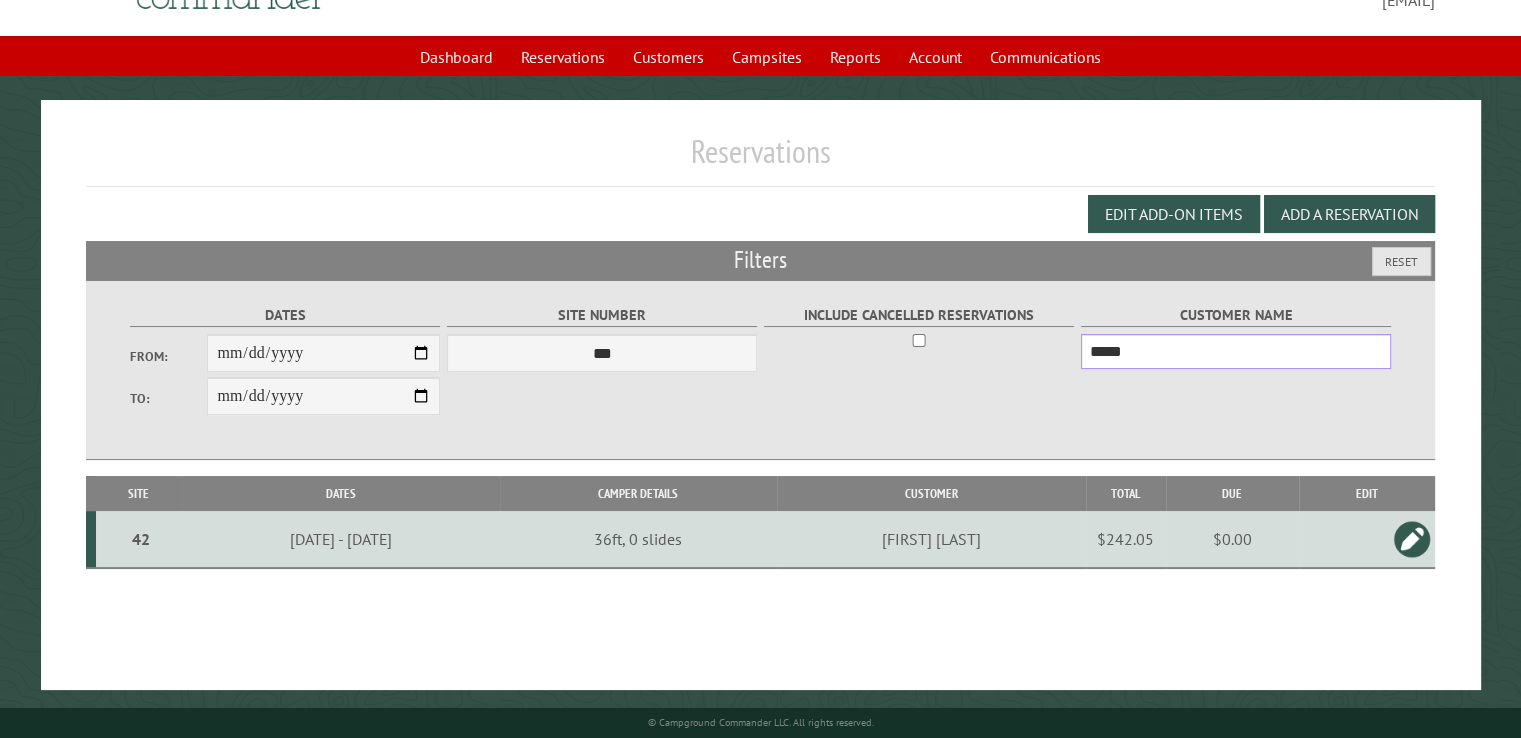 type on "*****" 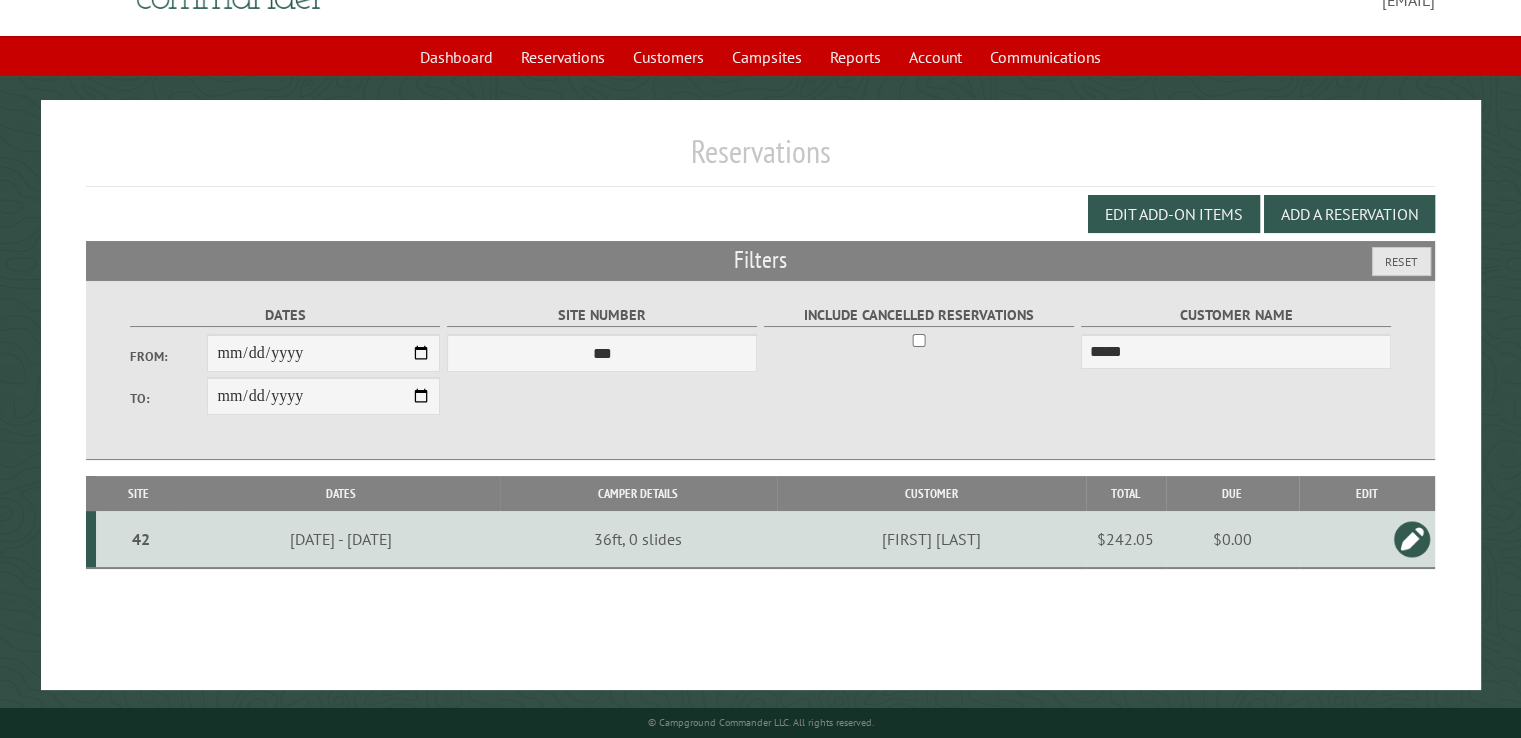 click on "**********" at bounding box center [761, 395] 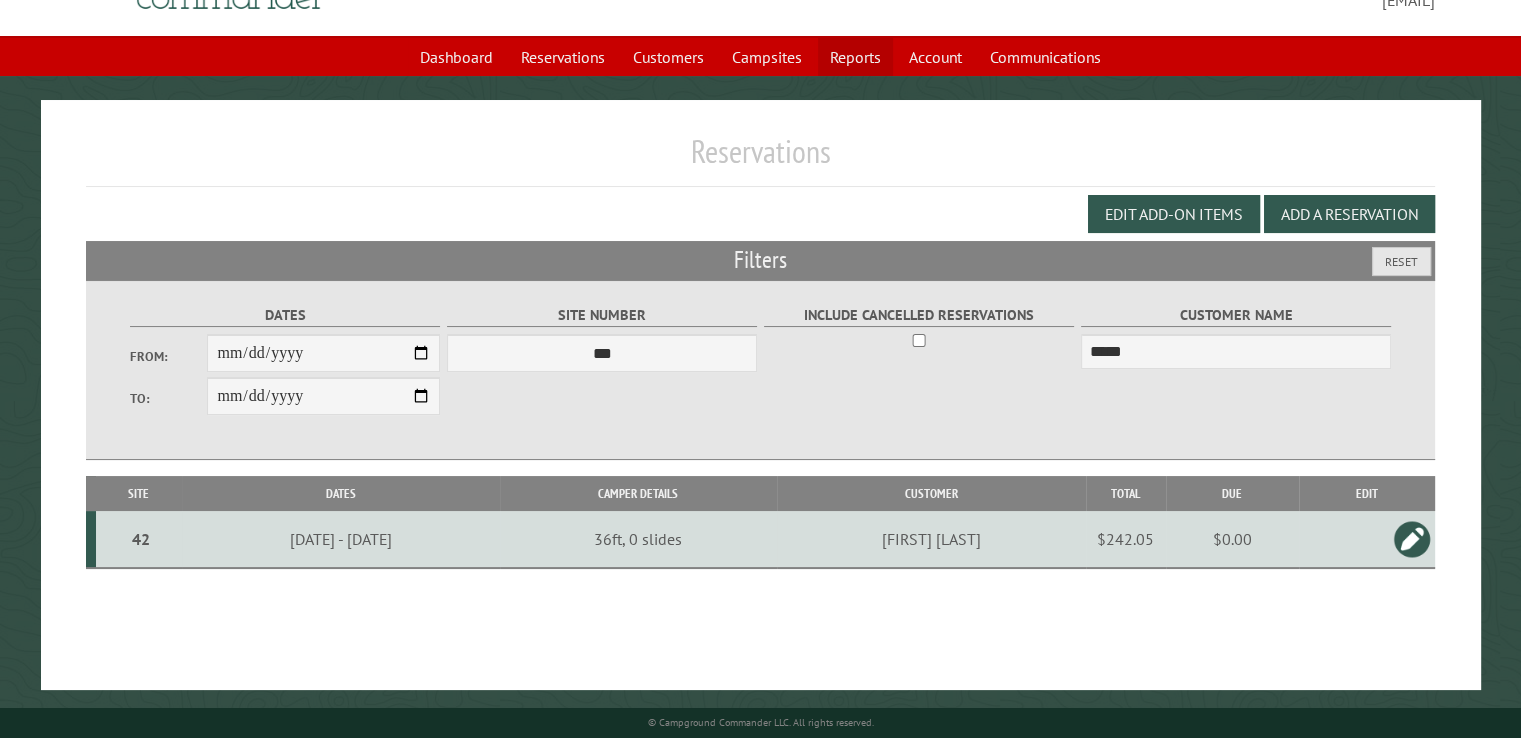 click on "Reports" at bounding box center (855, 57) 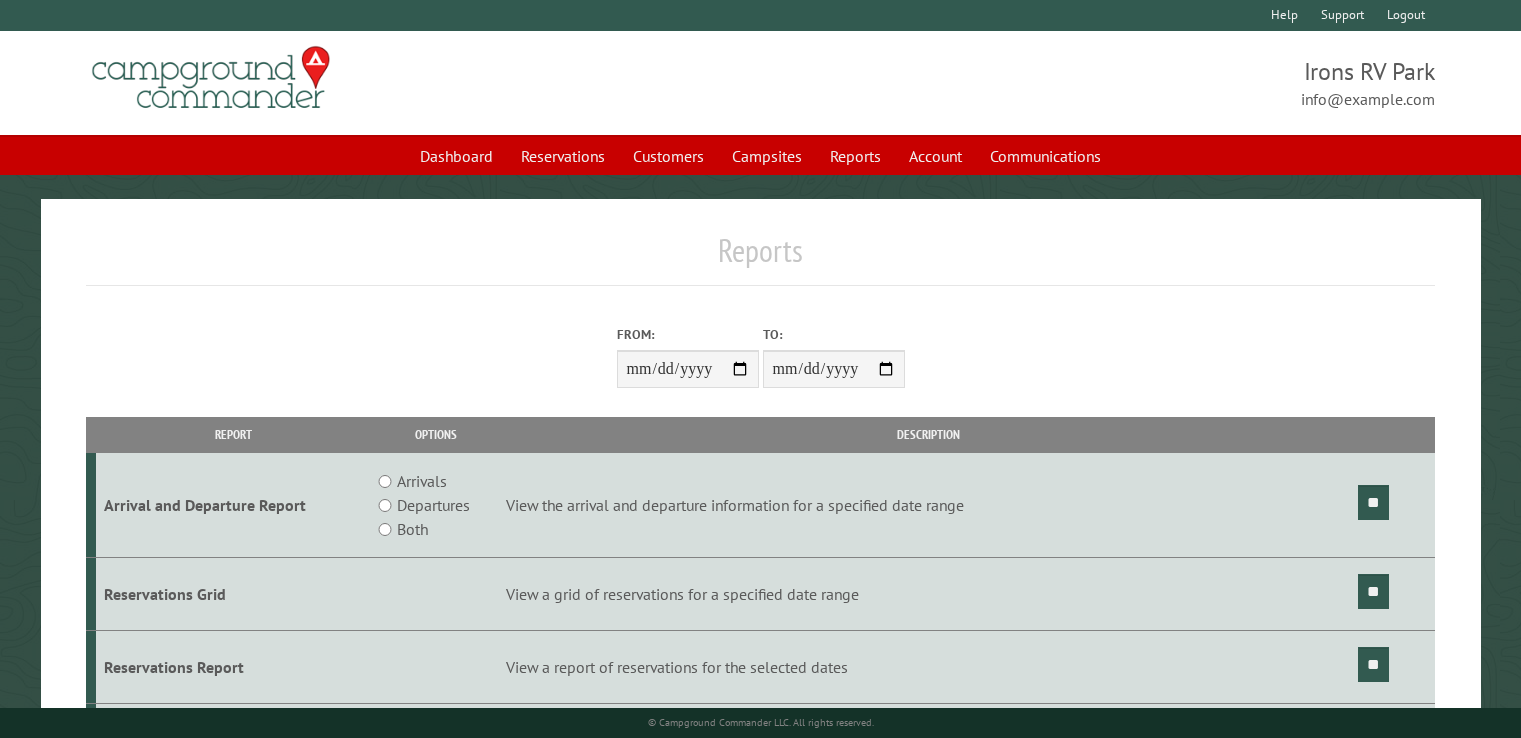 scroll, scrollTop: 0, scrollLeft: 0, axis: both 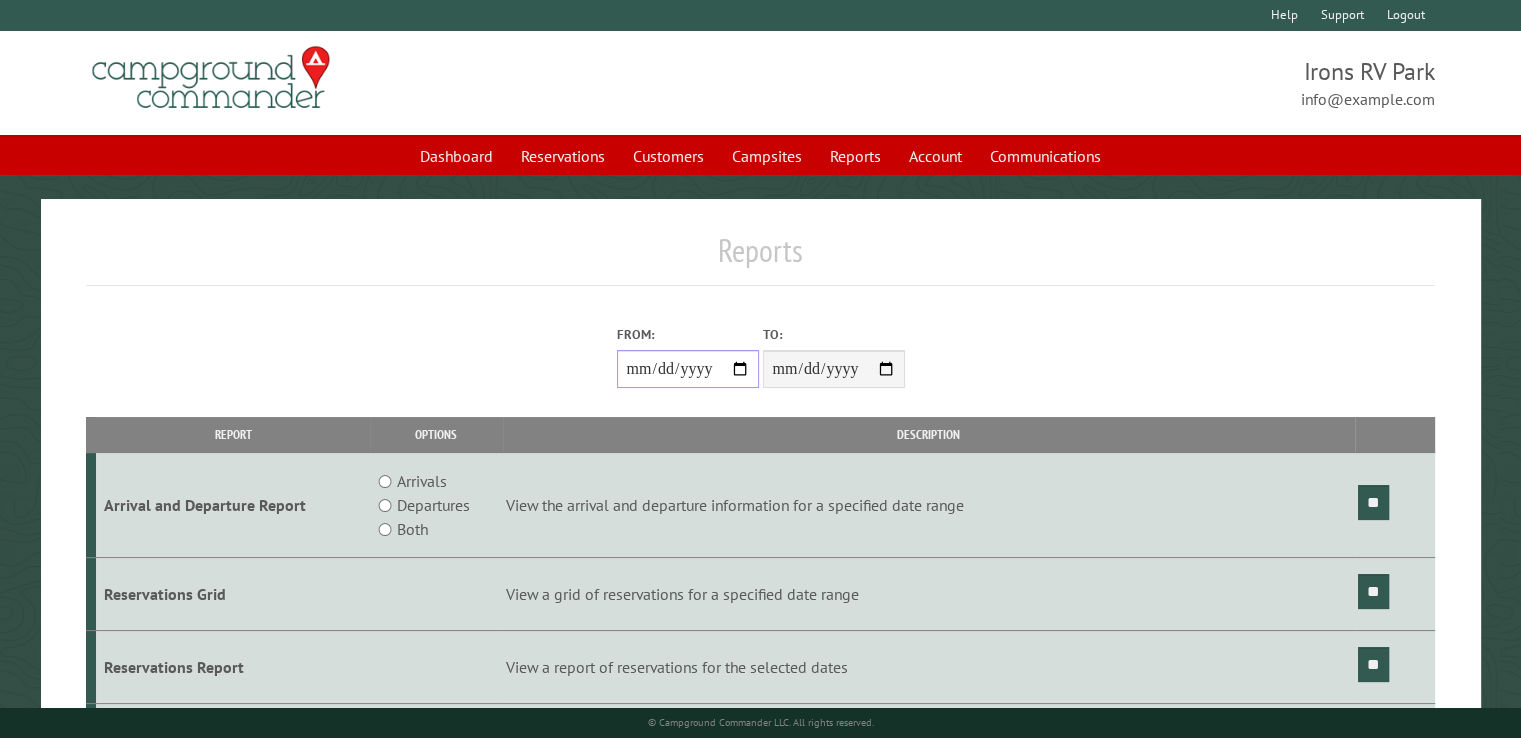 click on "From:" at bounding box center [688, 369] 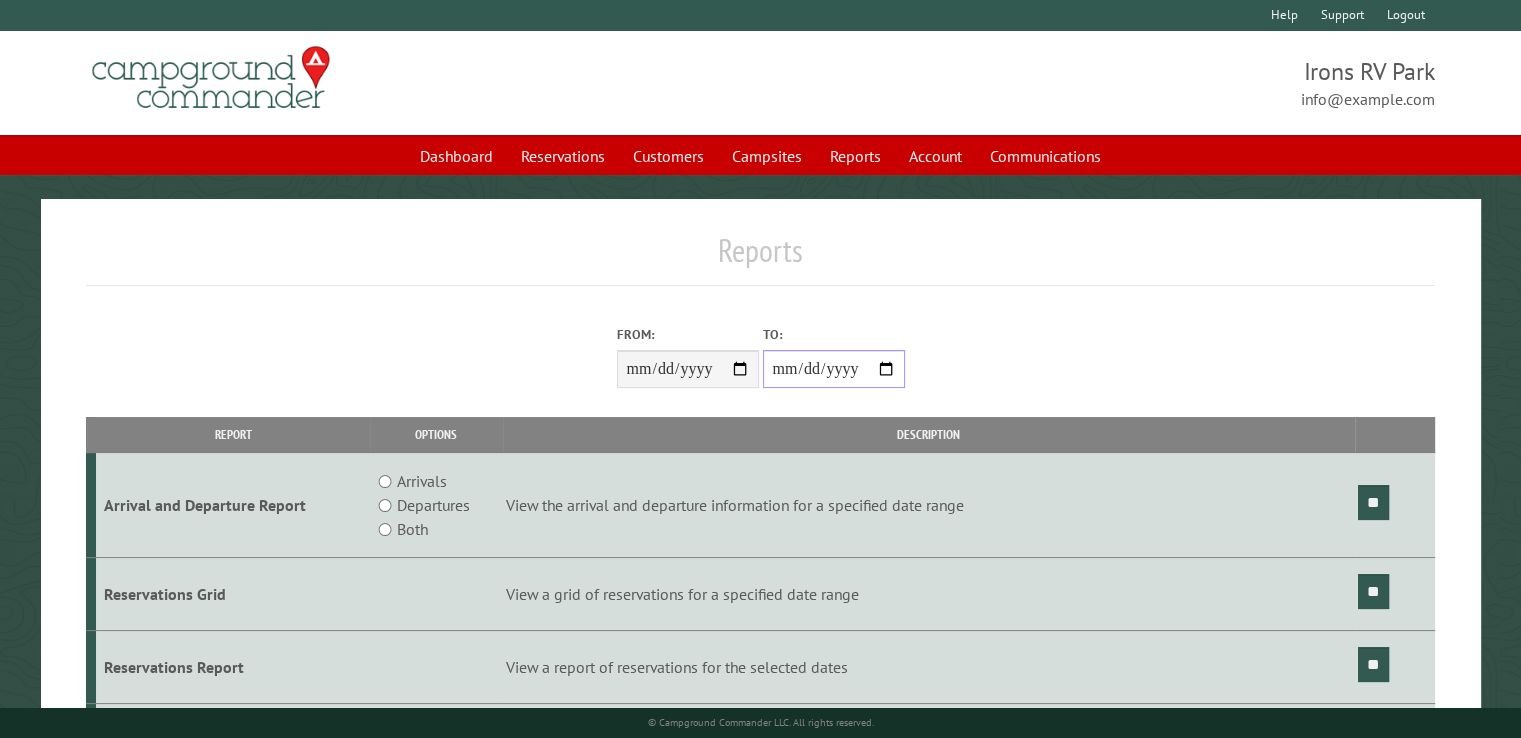 drag, startPoint x: 797, startPoint y: 369, endPoint x: 822, endPoint y: 375, distance: 25.70992 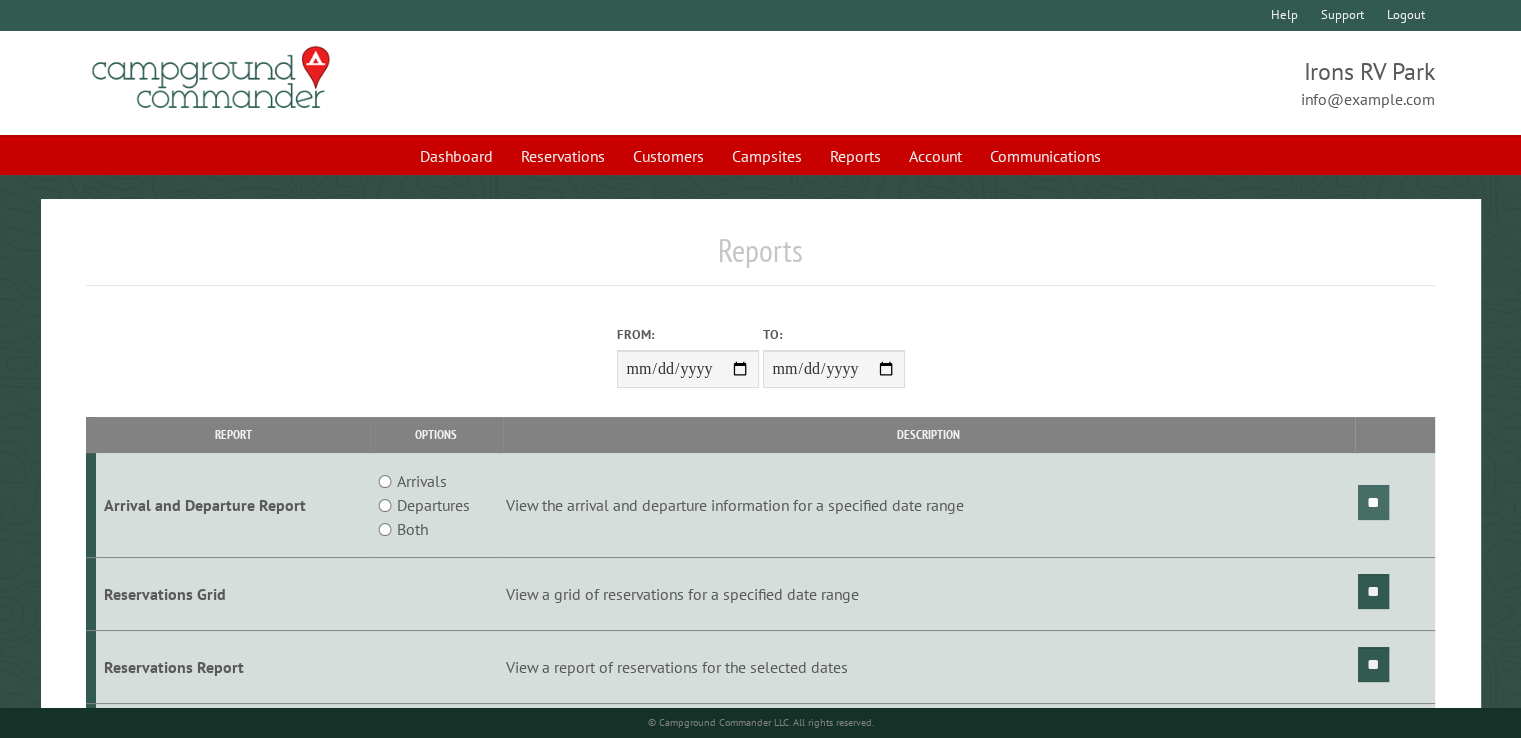 click on "**" at bounding box center [1373, 502] 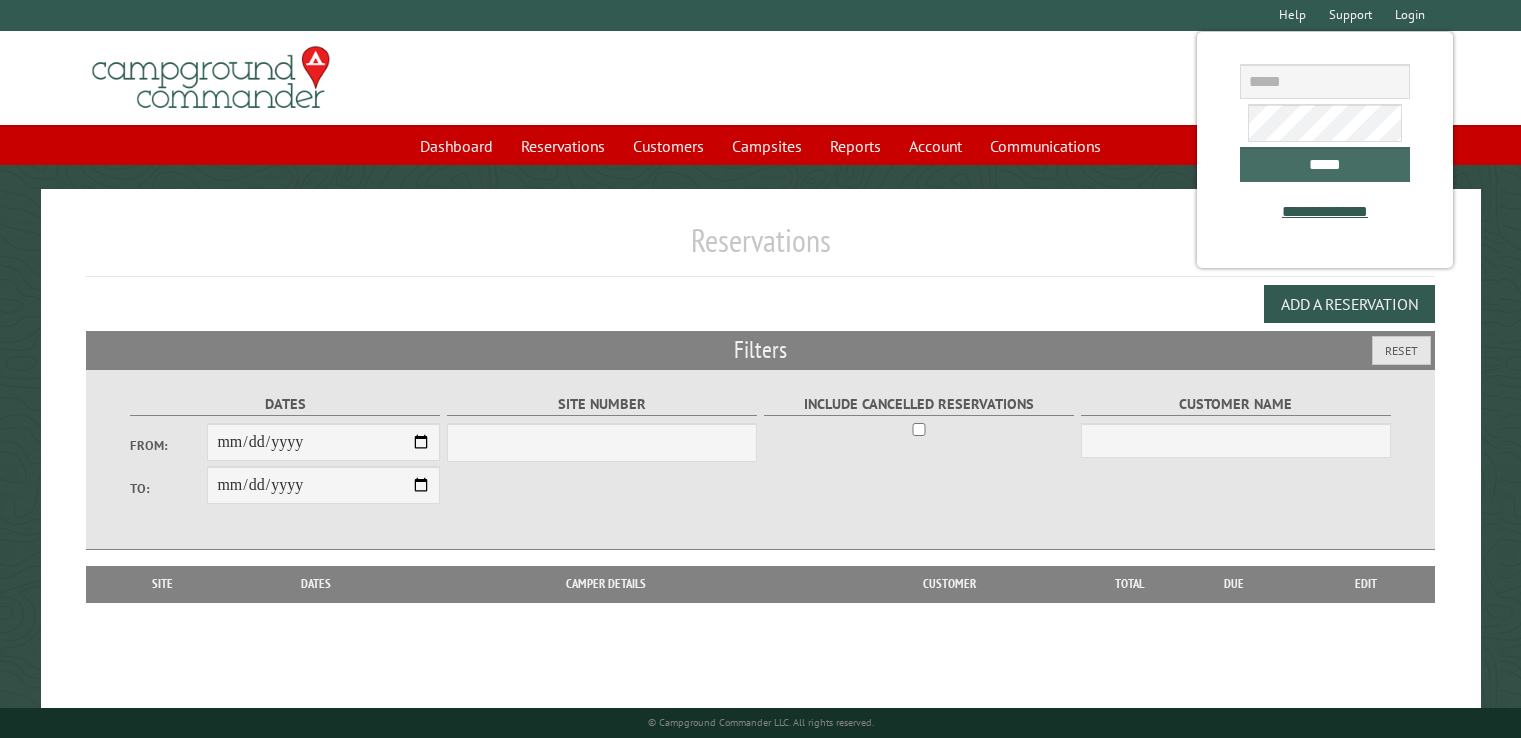 scroll, scrollTop: 0, scrollLeft: 0, axis: both 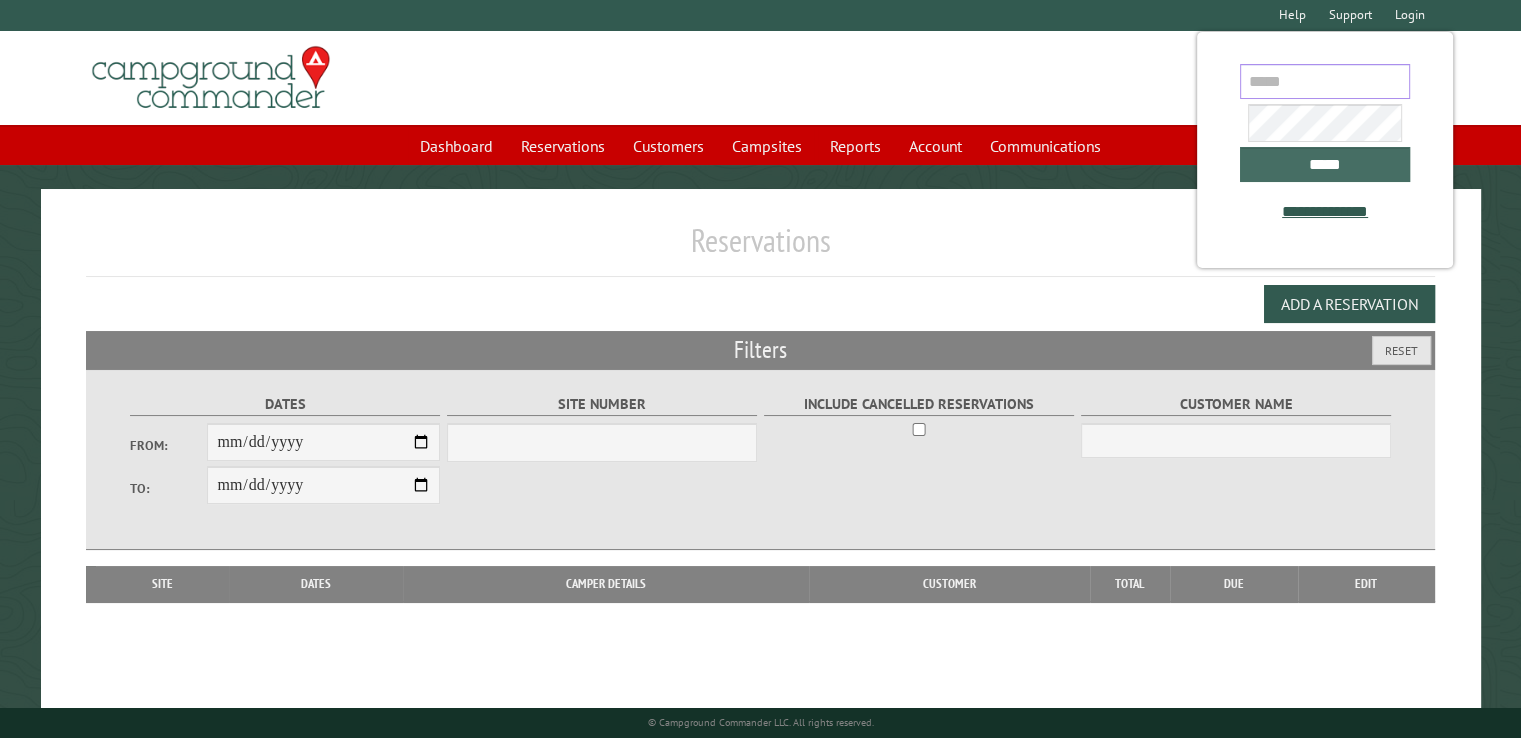 type on "**********" 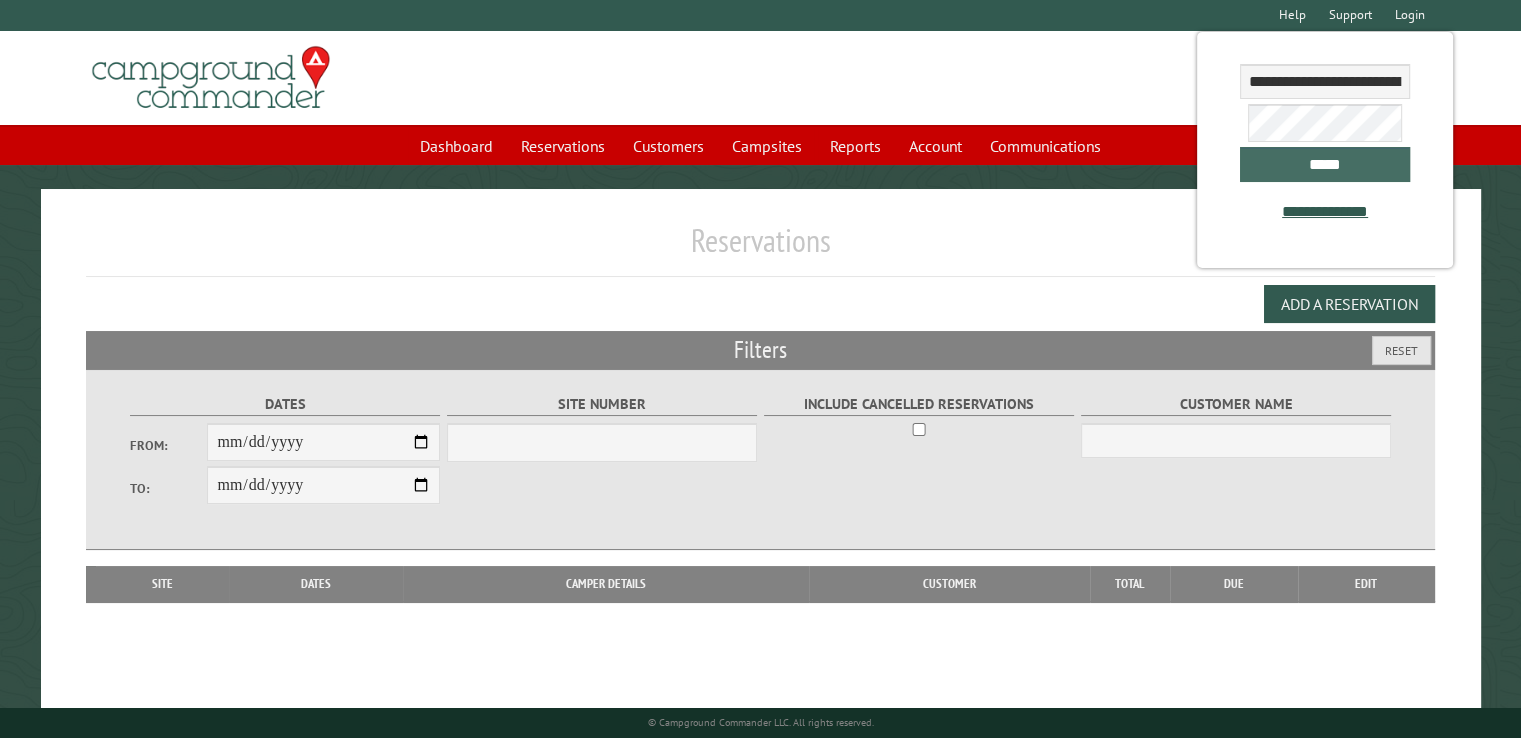 click on "*****" at bounding box center [1325, 164] 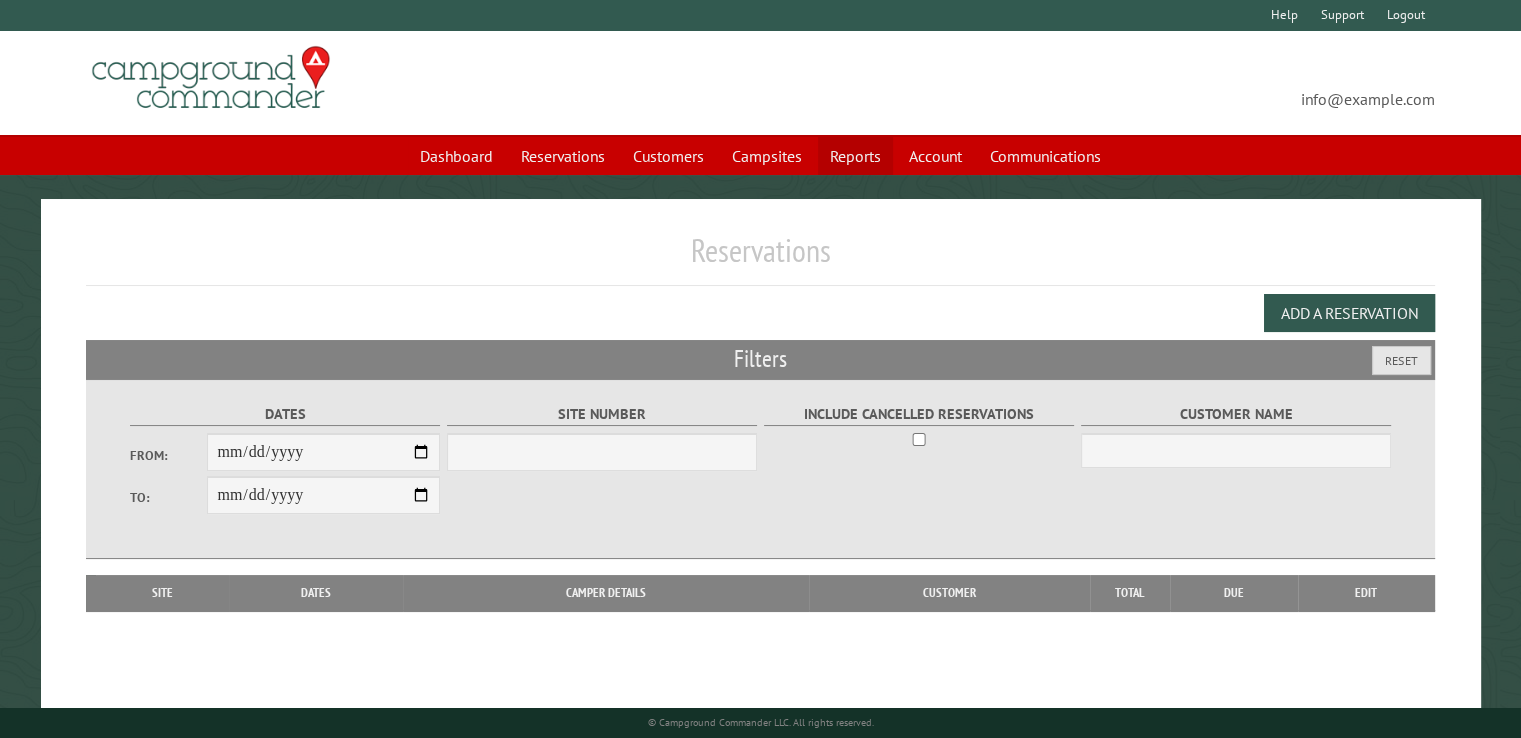 click on "Reports" at bounding box center (855, 156) 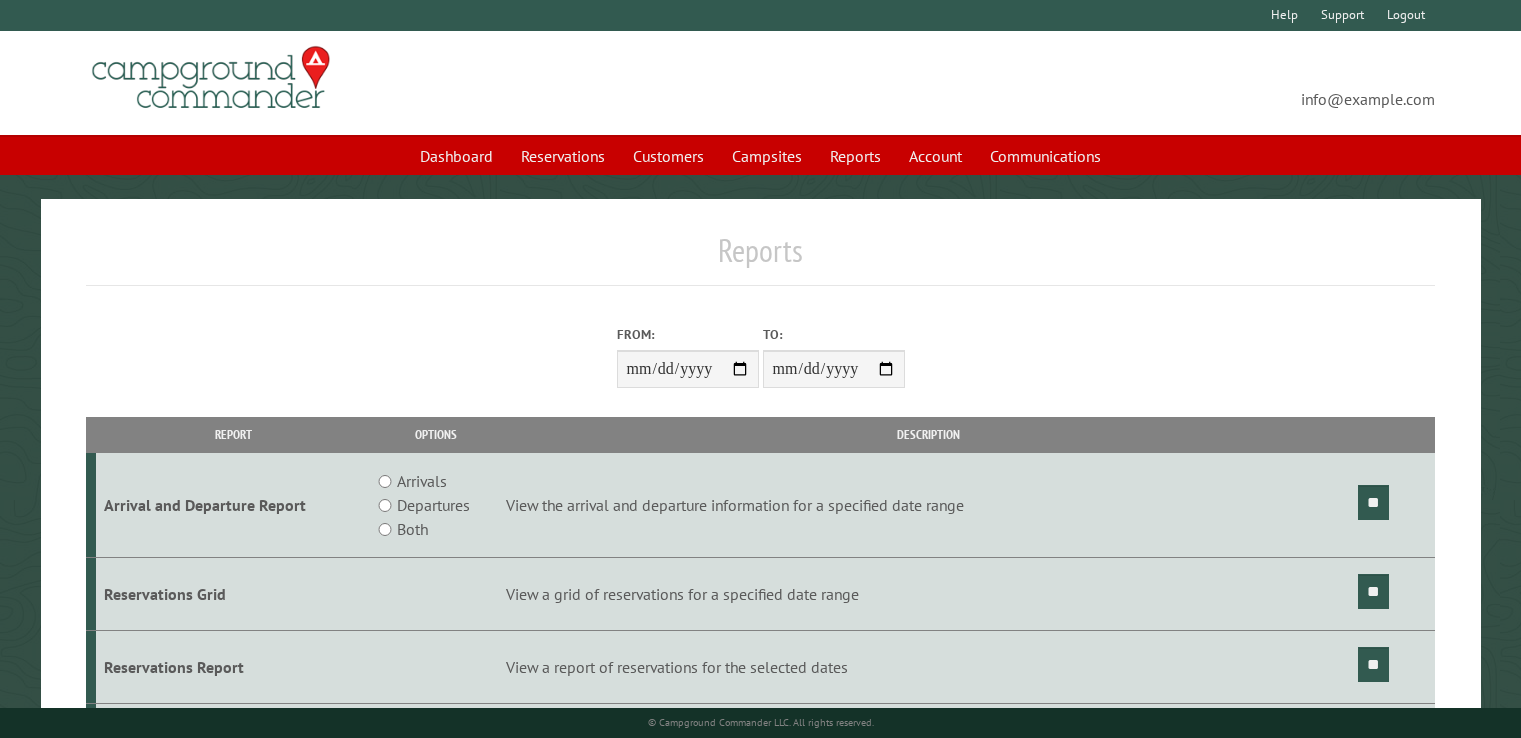 scroll, scrollTop: 0, scrollLeft: 0, axis: both 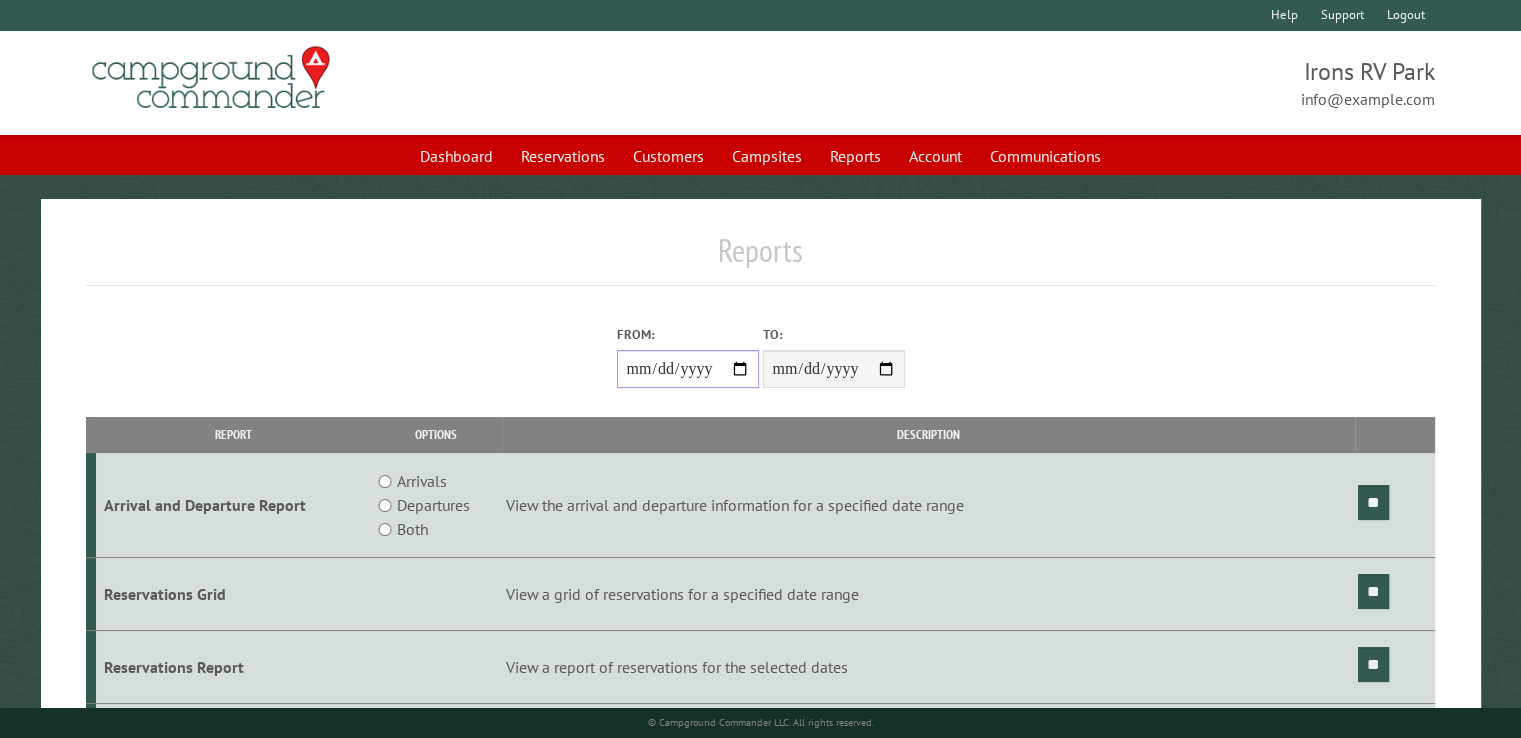 drag, startPoint x: 740, startPoint y: 371, endPoint x: 720, endPoint y: 365, distance: 20.880613 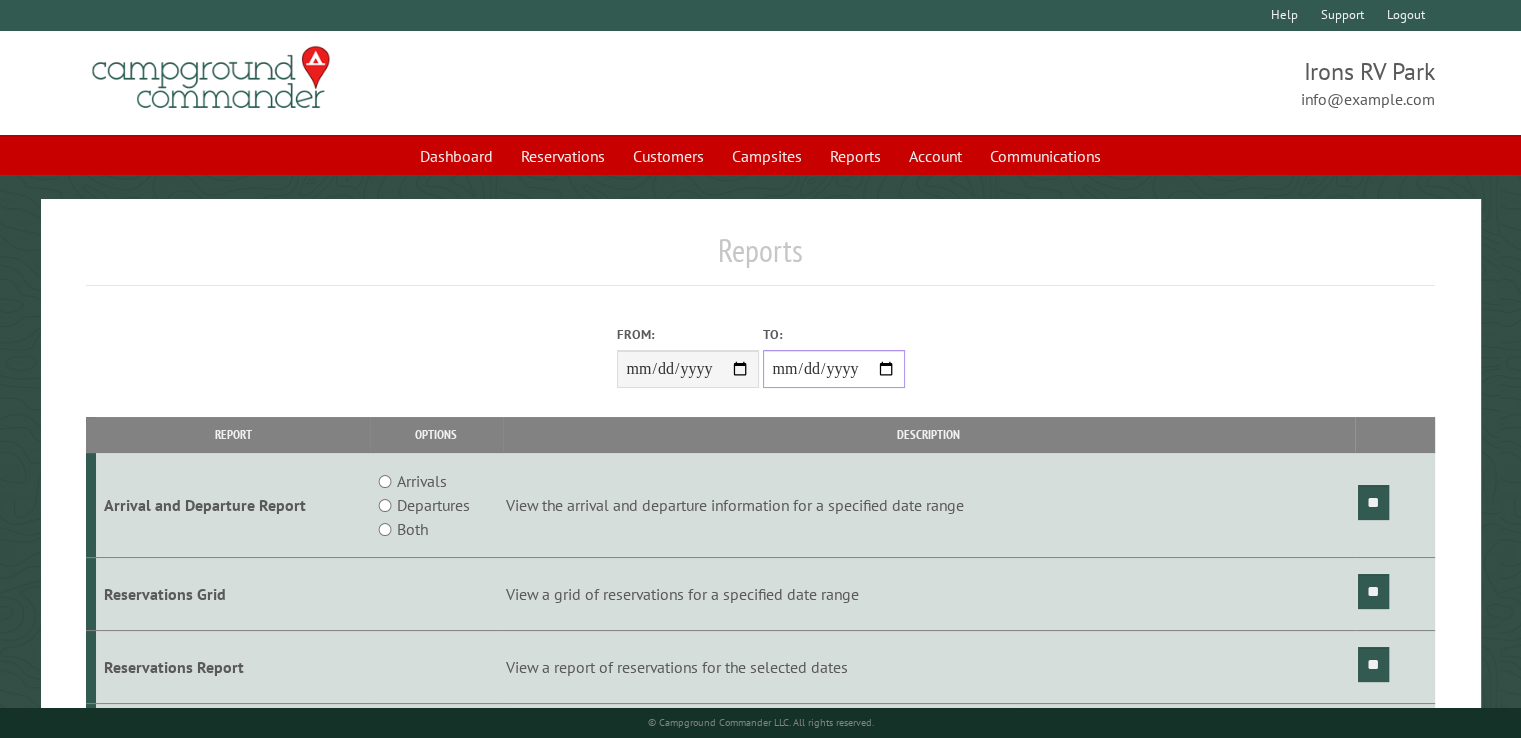 drag, startPoint x: 799, startPoint y: 376, endPoint x: 949, endPoint y: 395, distance: 151.19855 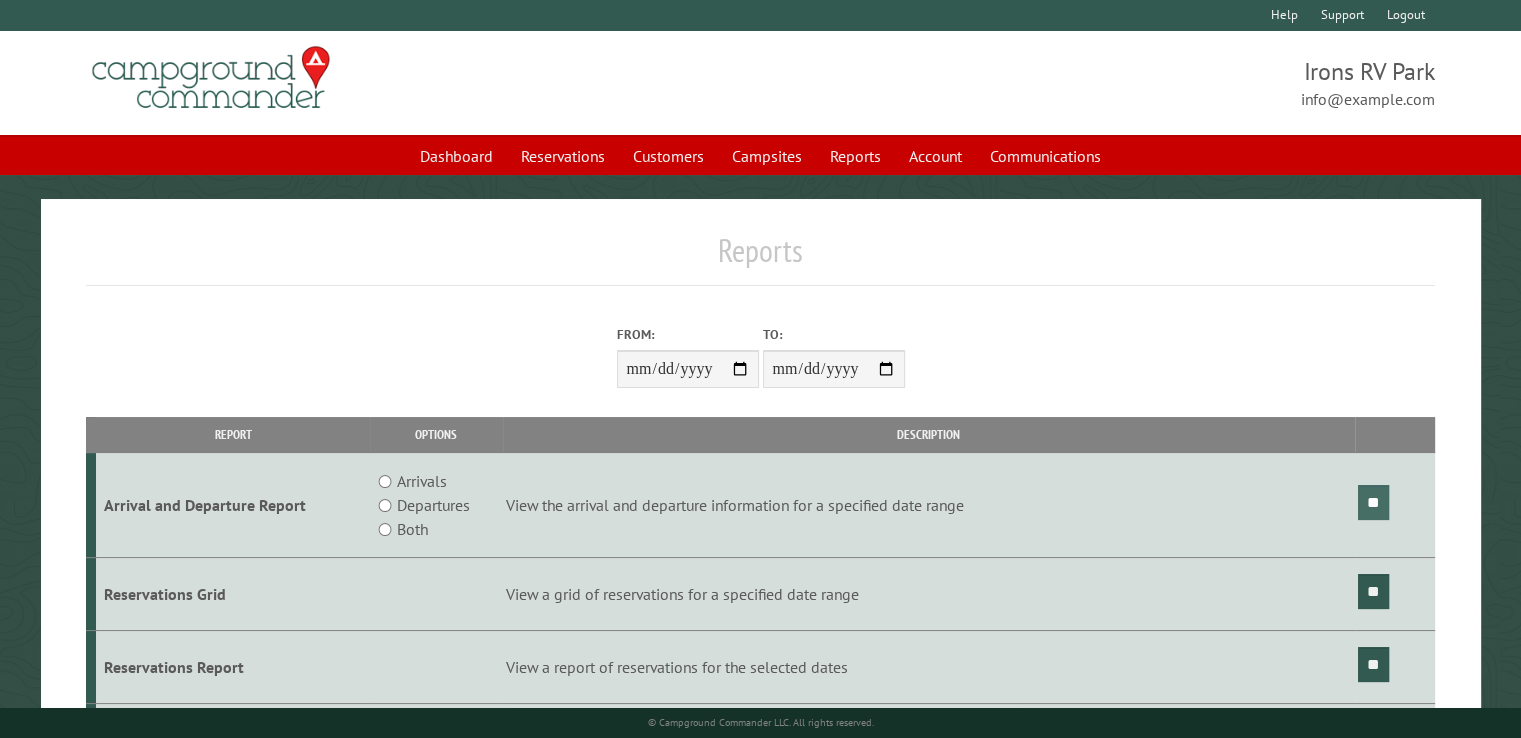 click on "**" at bounding box center (1373, 502) 